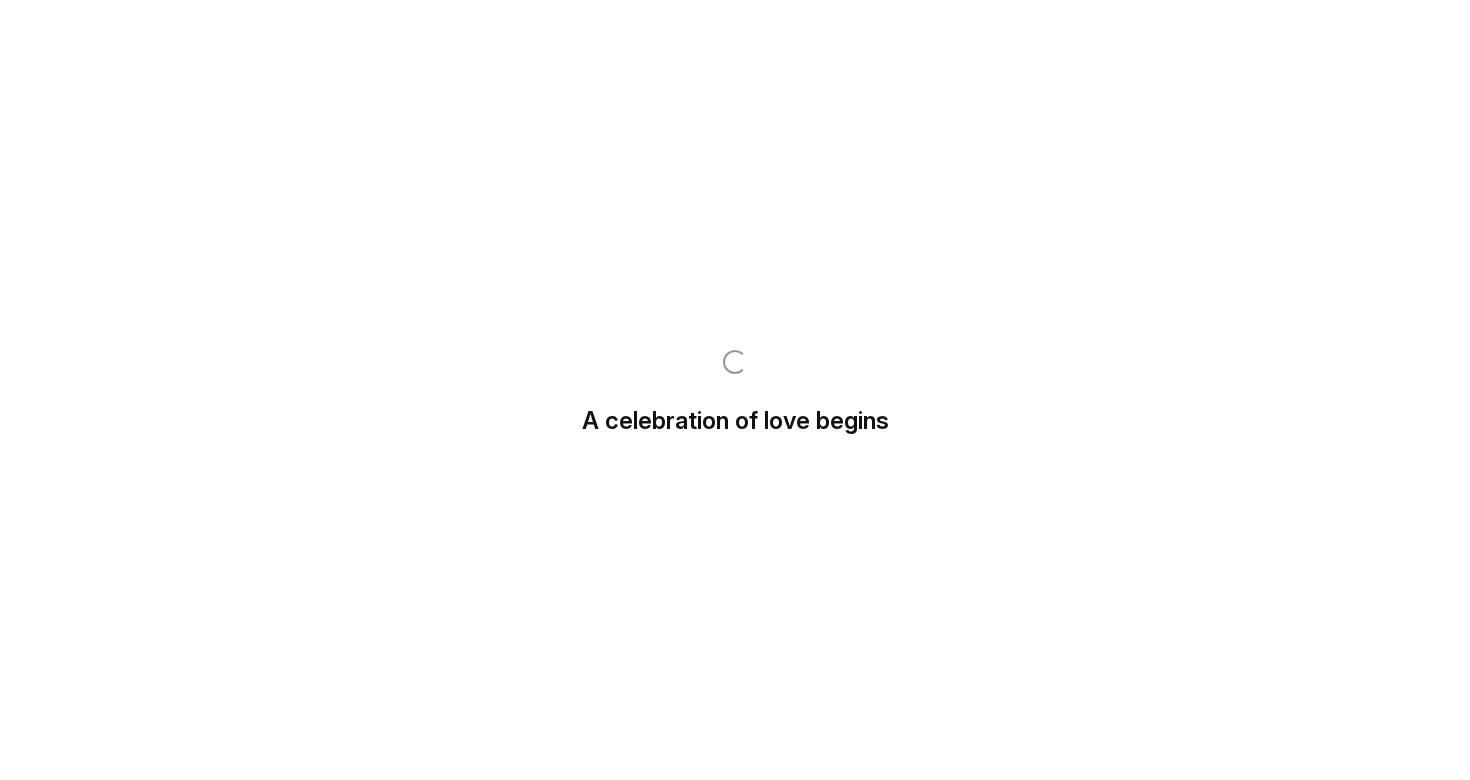 scroll, scrollTop: 0, scrollLeft: 0, axis: both 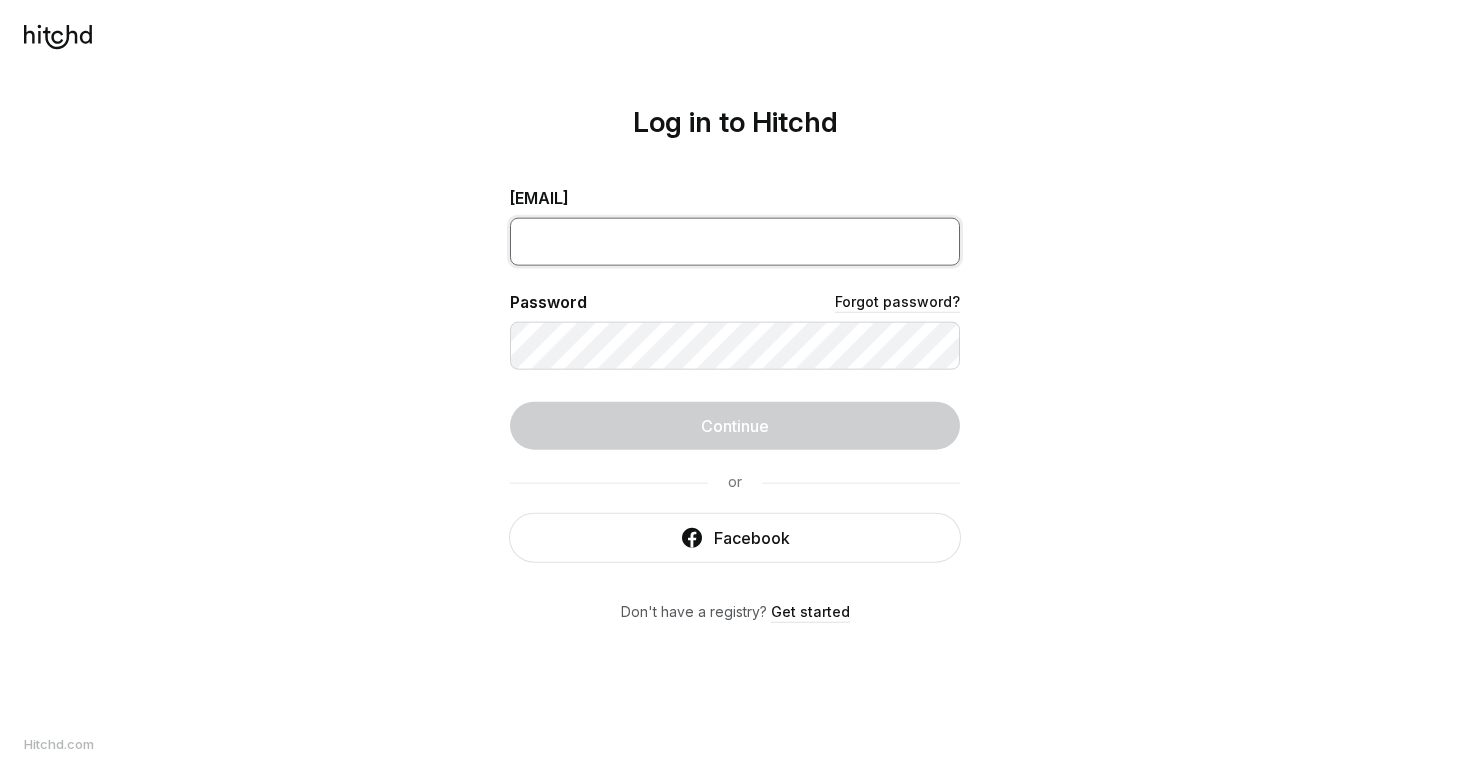 click at bounding box center (735, 242) 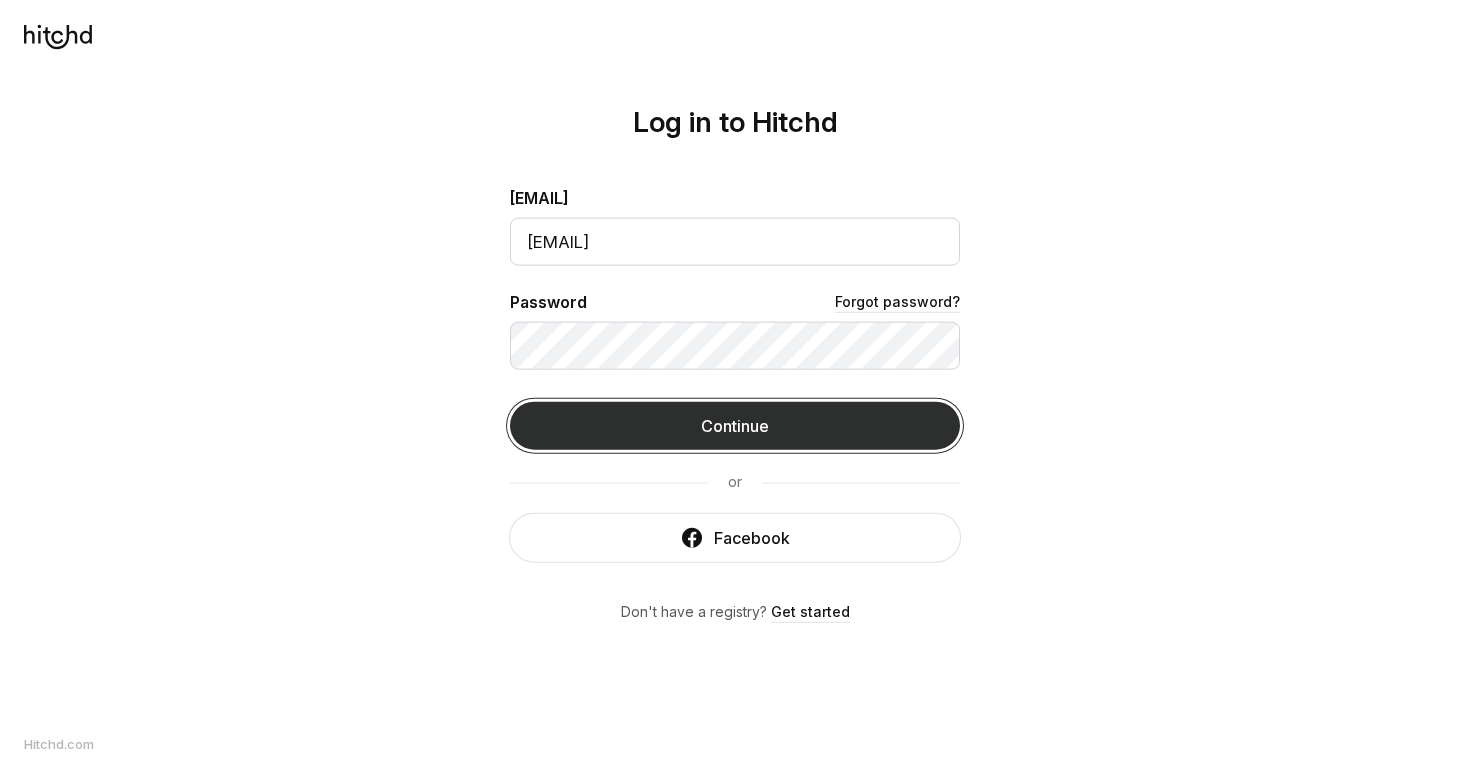 click on "Continue" at bounding box center (735, 426) 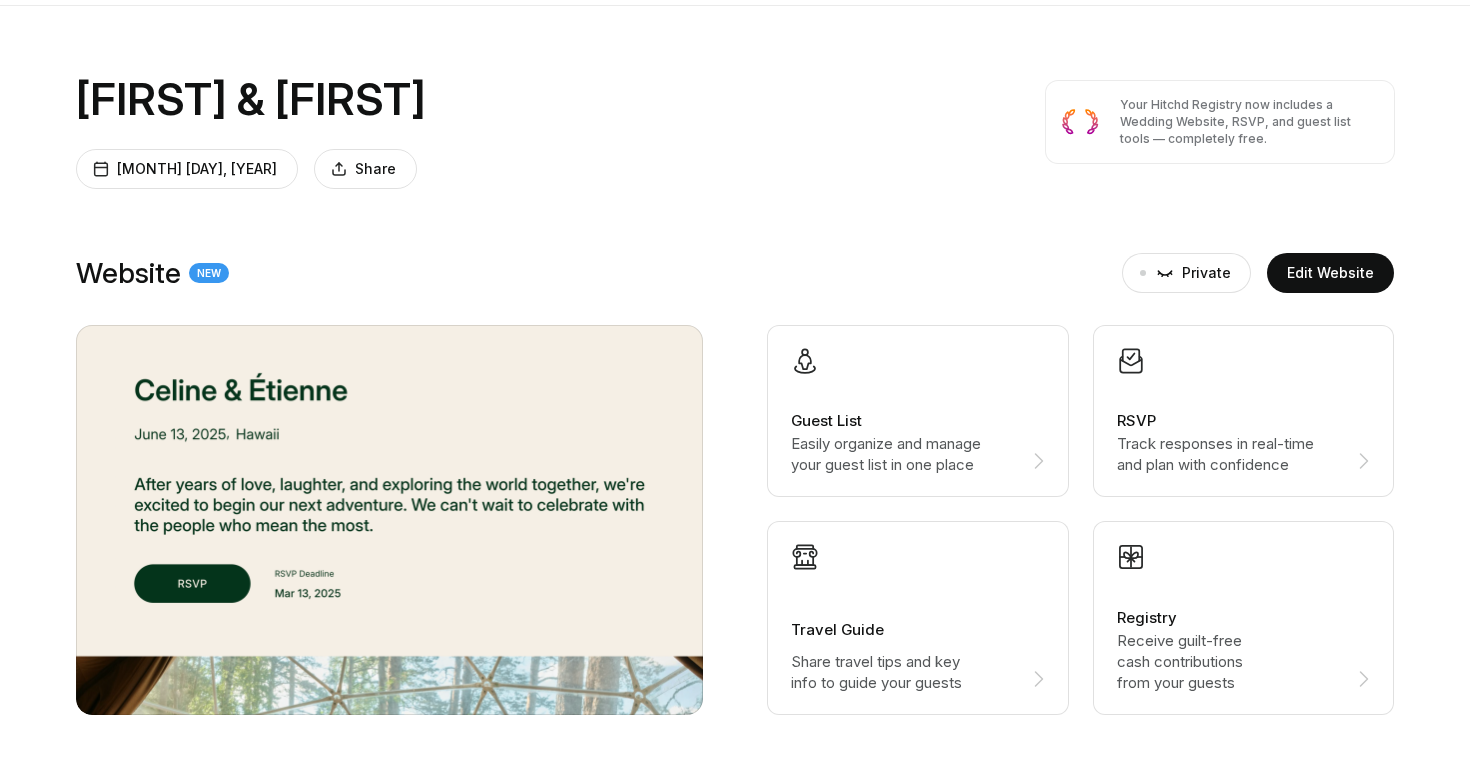 scroll, scrollTop: 0, scrollLeft: 0, axis: both 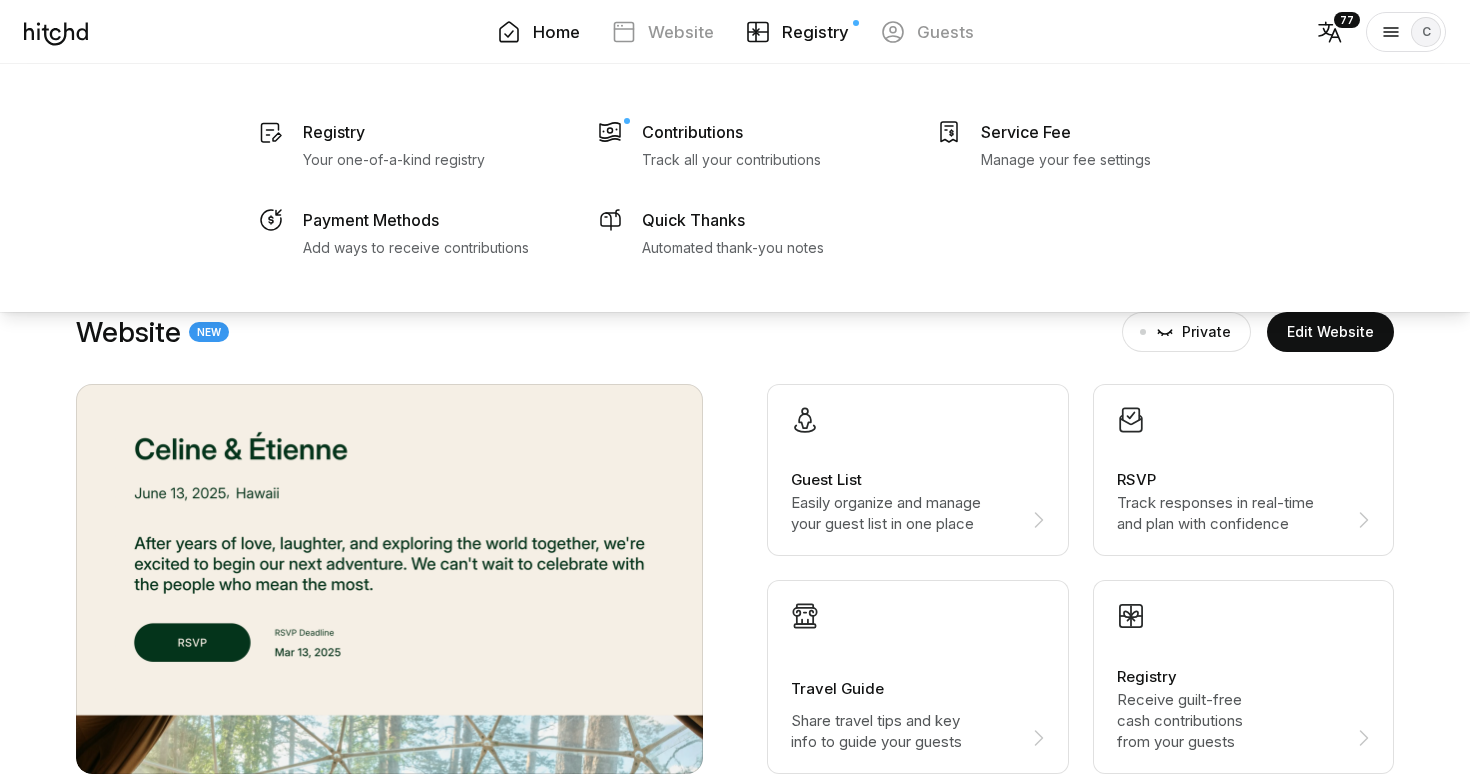 click on "Registry" at bounding box center [815, 32] 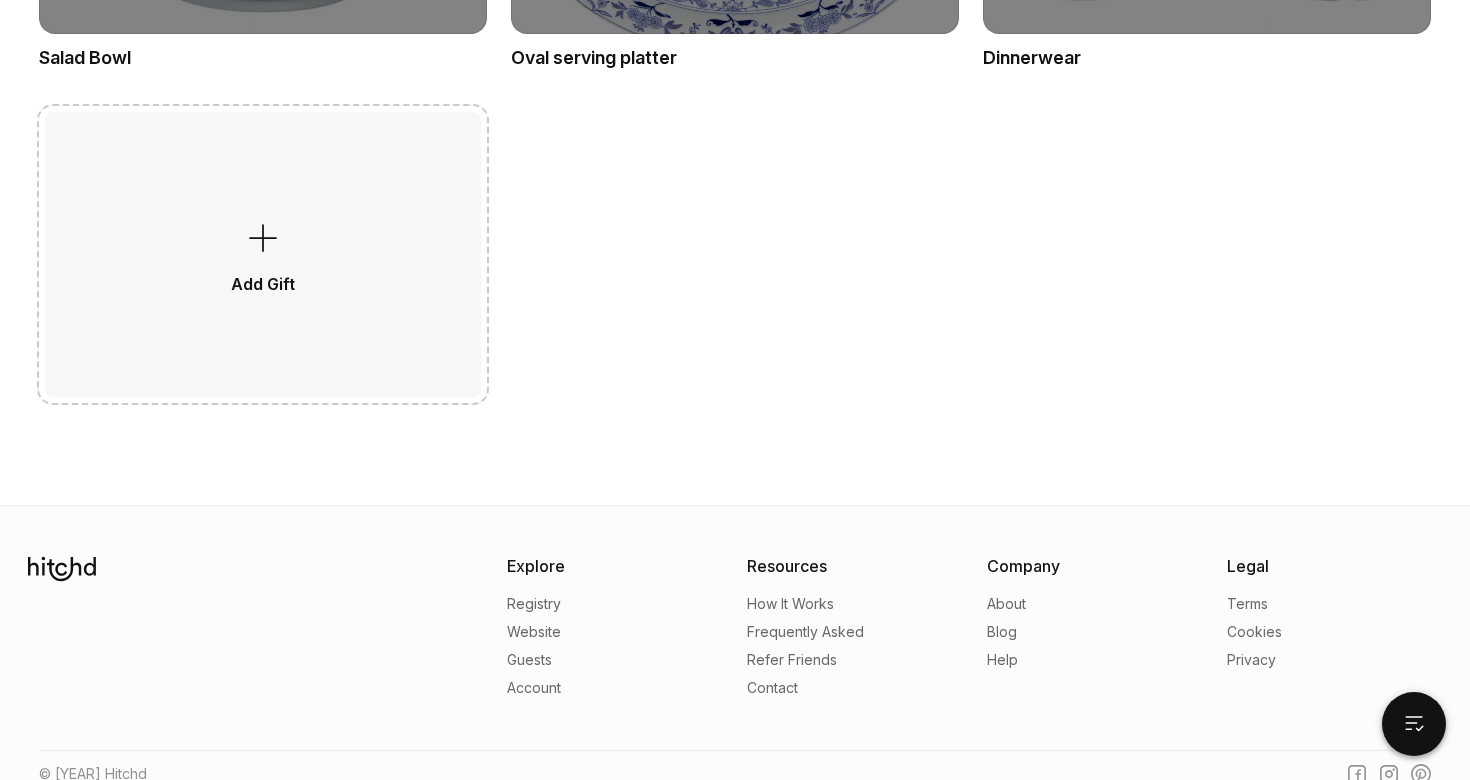 scroll, scrollTop: 16855, scrollLeft: 0, axis: vertical 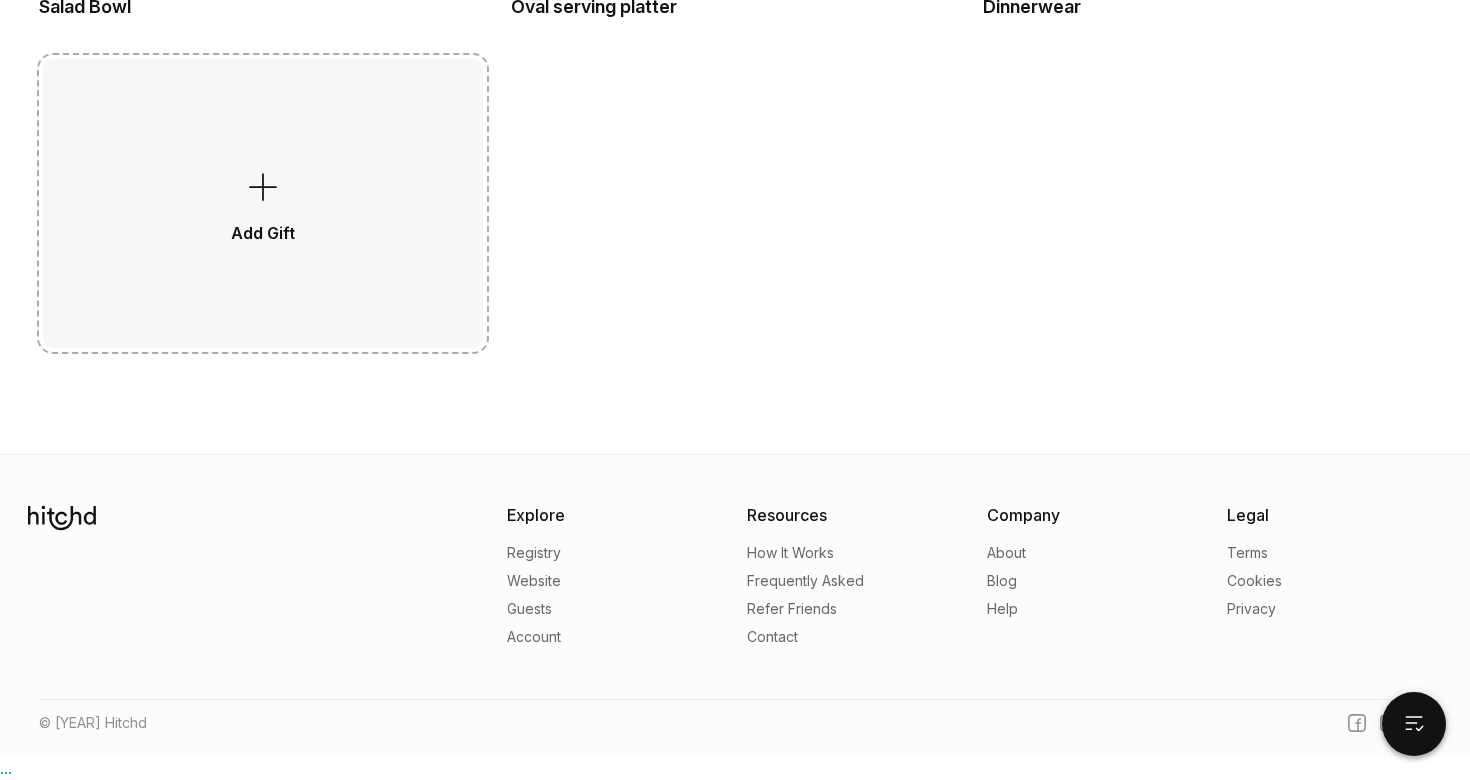 click on "Add Gift" at bounding box center [263, 203] 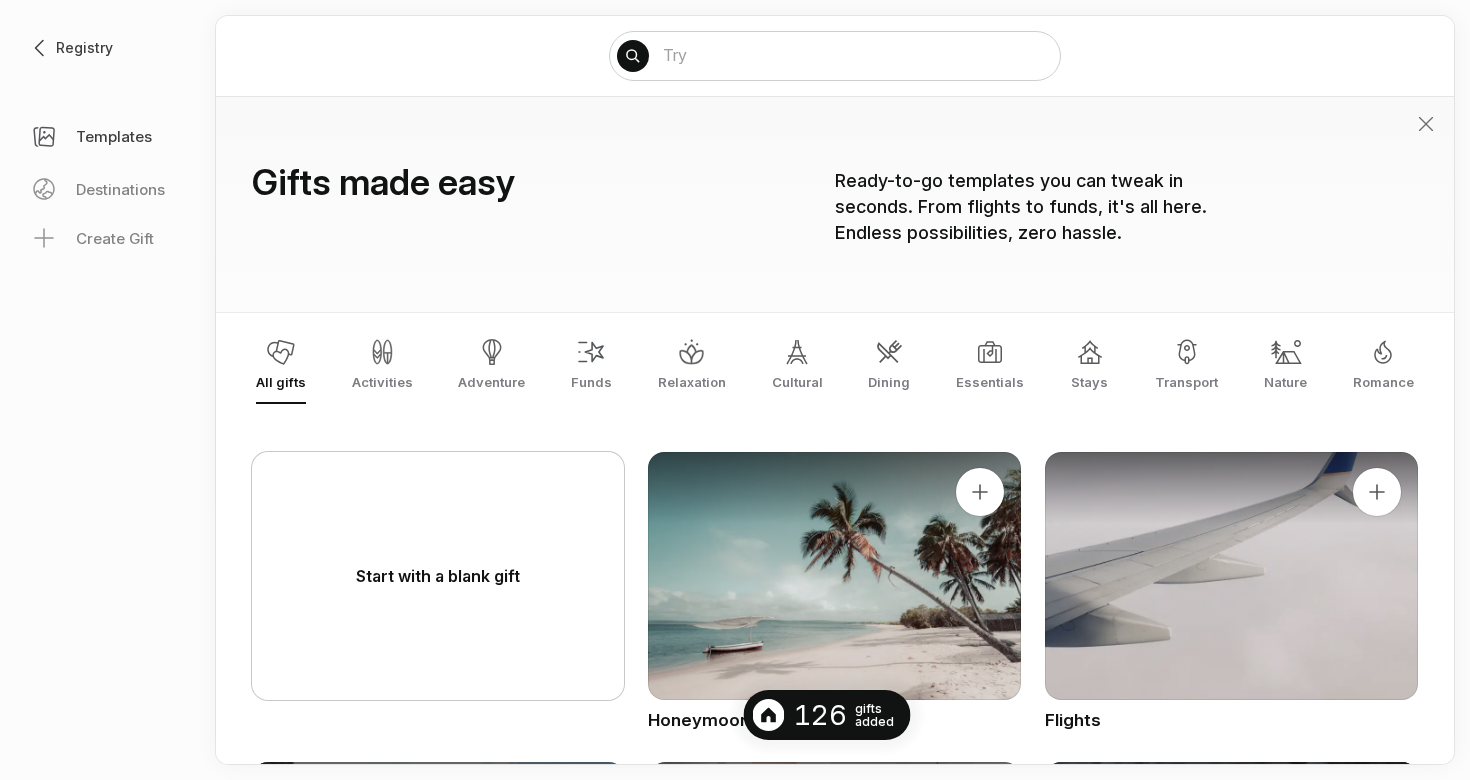 scroll, scrollTop: 0, scrollLeft: 0, axis: both 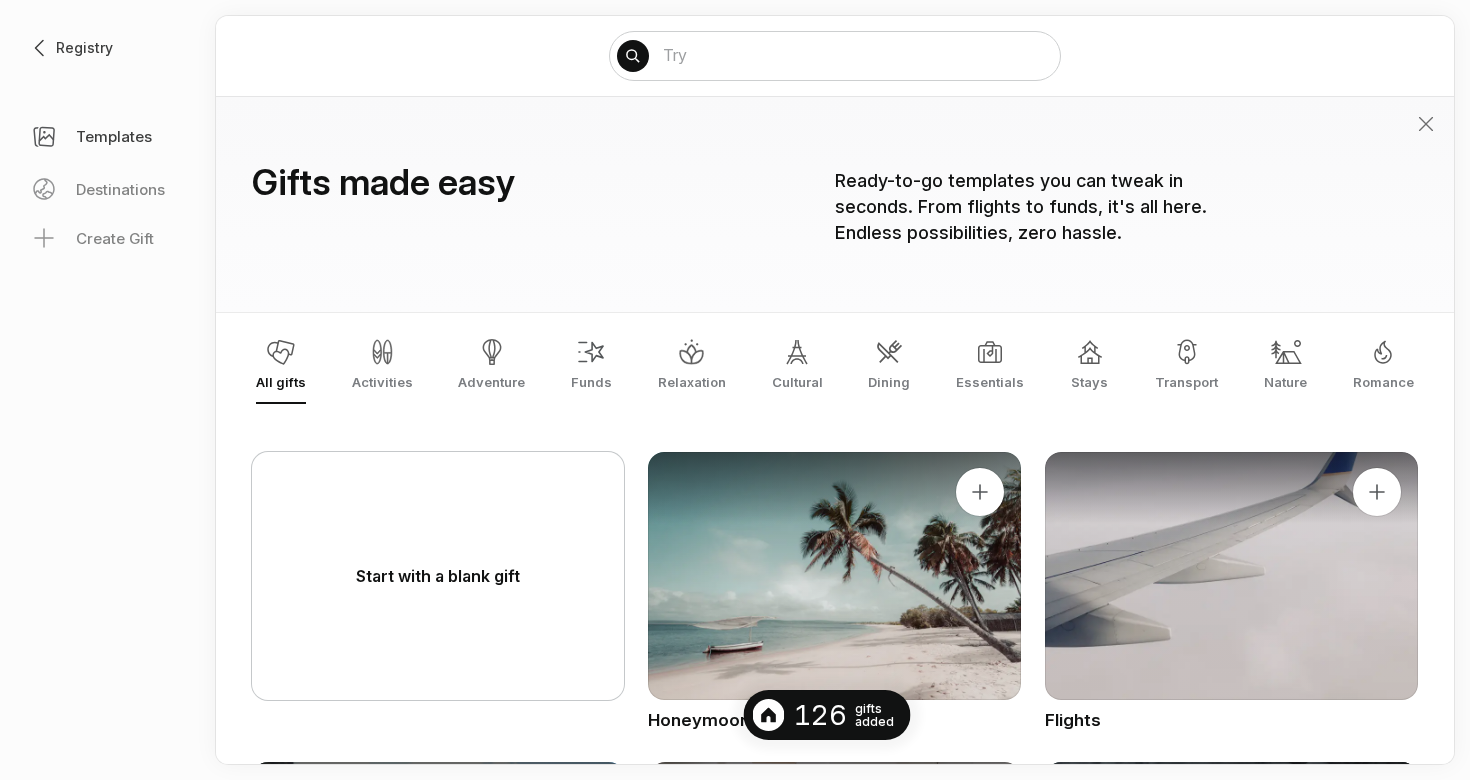click on "Start with a blank gift" at bounding box center [438, 576] 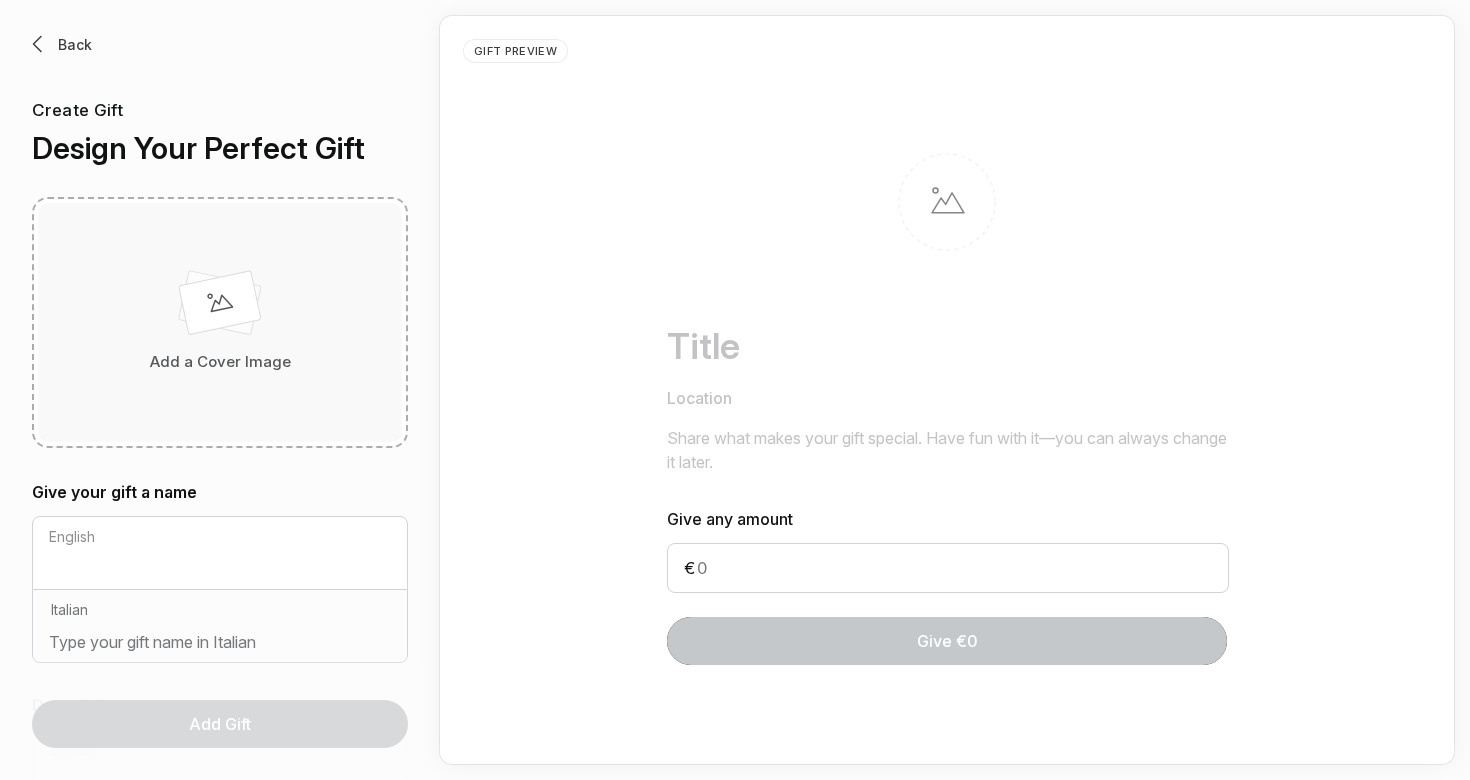 click on "Add a Cover Image" at bounding box center (220, 322) 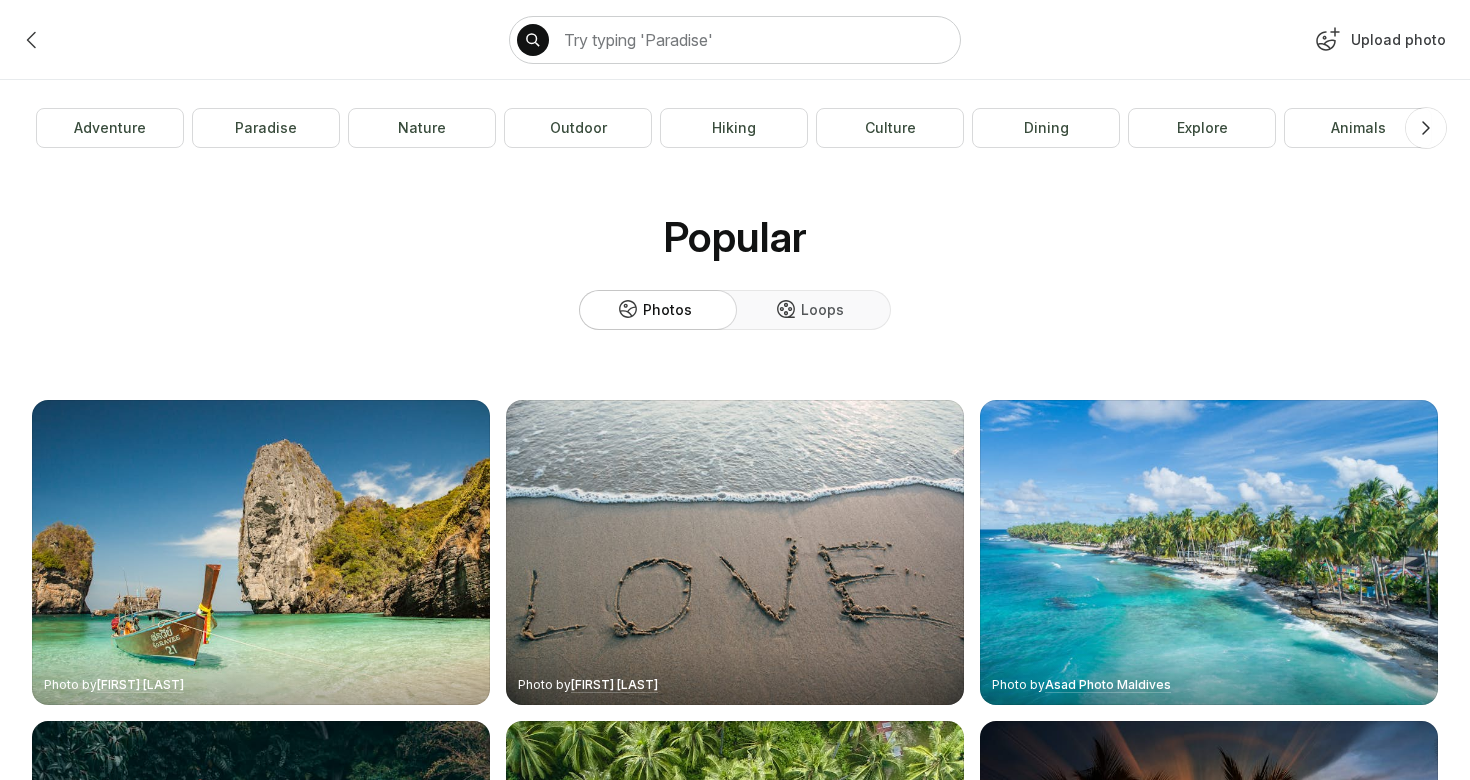 click on "Upload photo" at bounding box center [1378, 44] 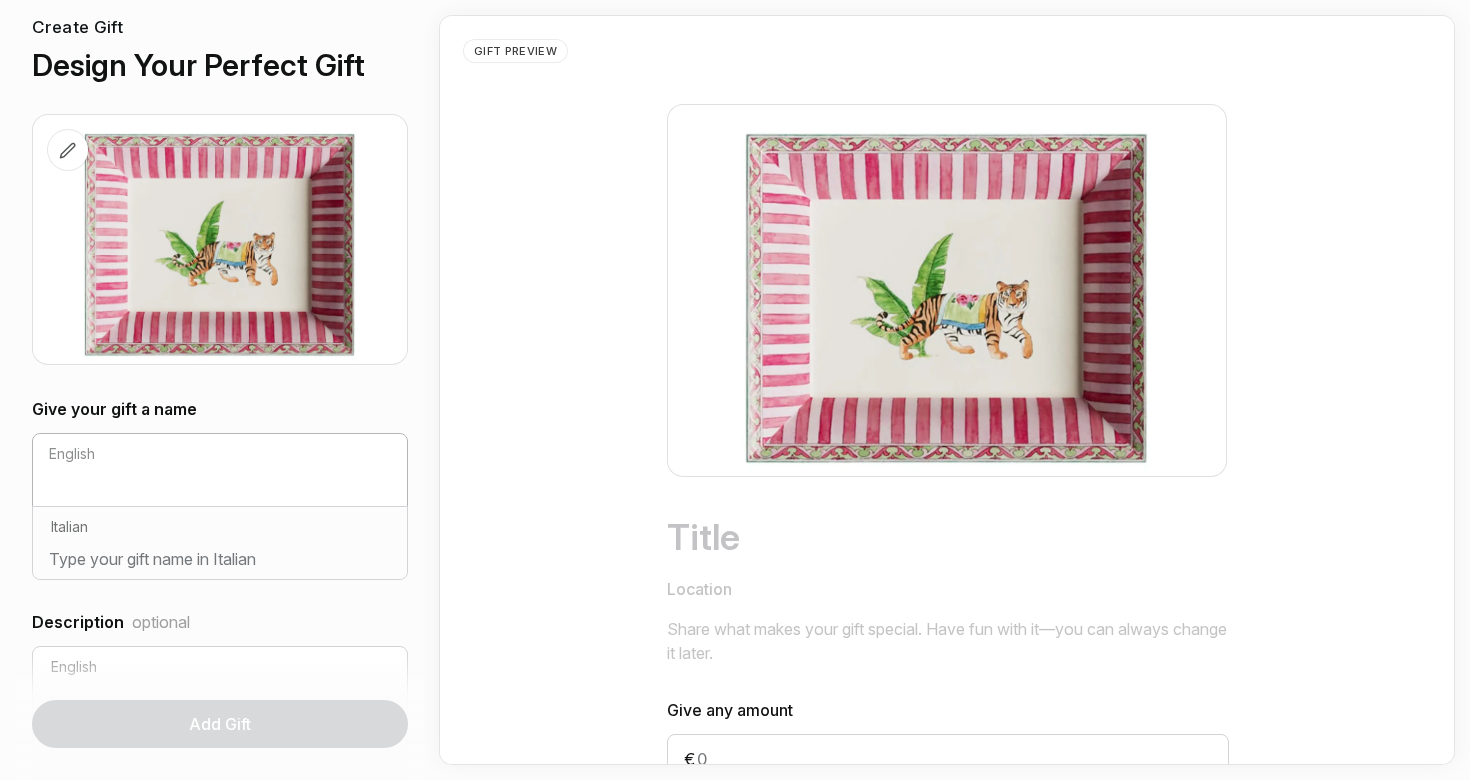 scroll, scrollTop: 112, scrollLeft: 0, axis: vertical 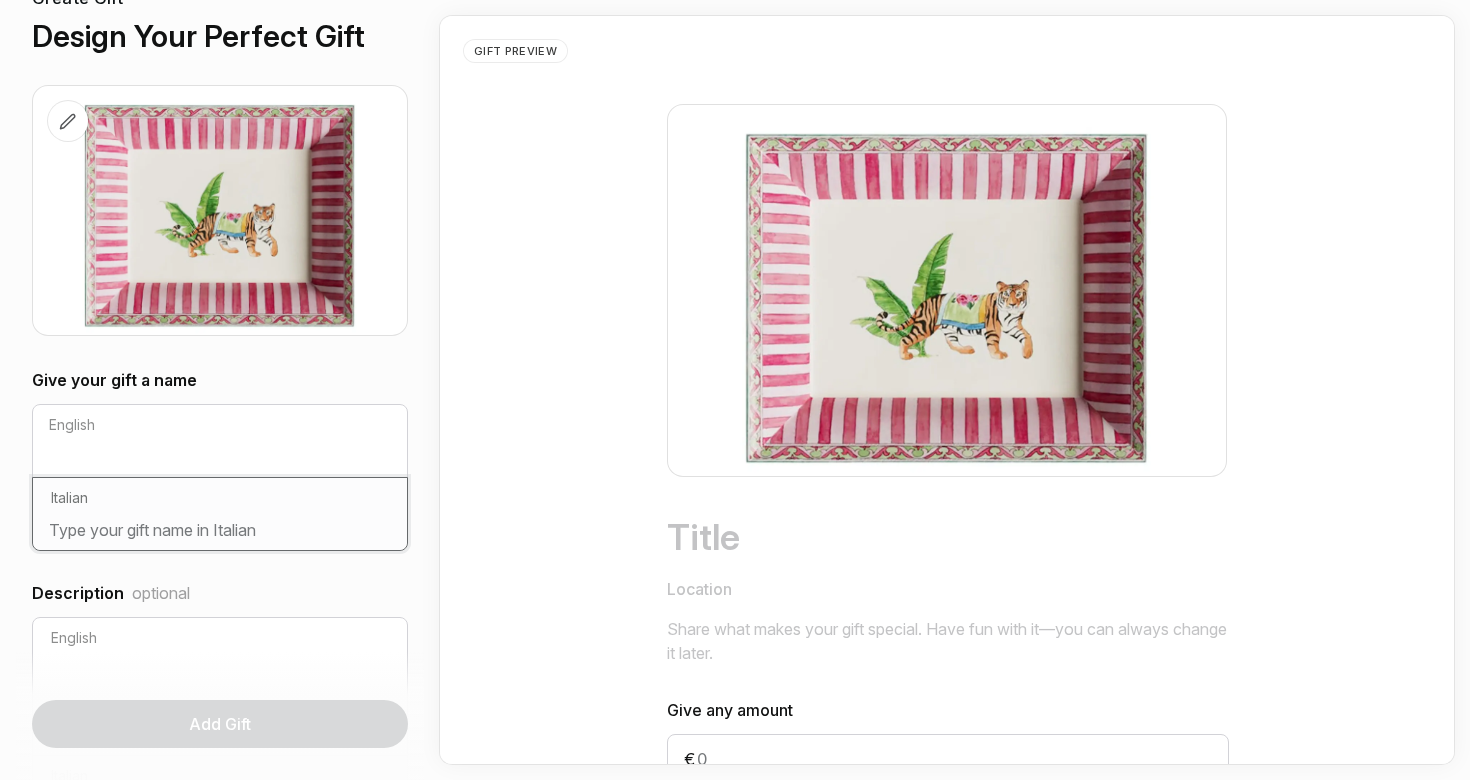 click at bounding box center (220, 534) 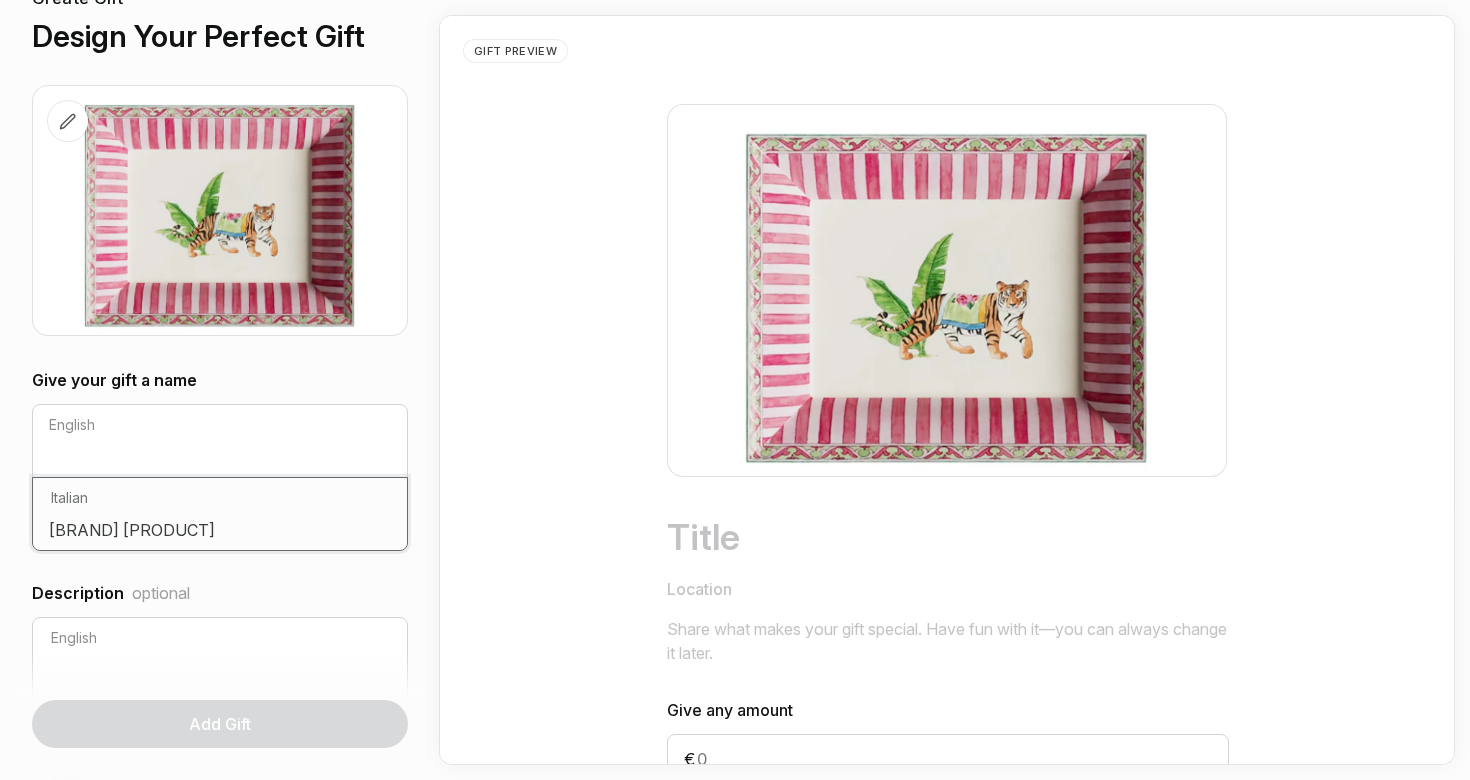 drag, startPoint x: 126, startPoint y: 524, endPoint x: 0, endPoint y: 472, distance: 136.30847 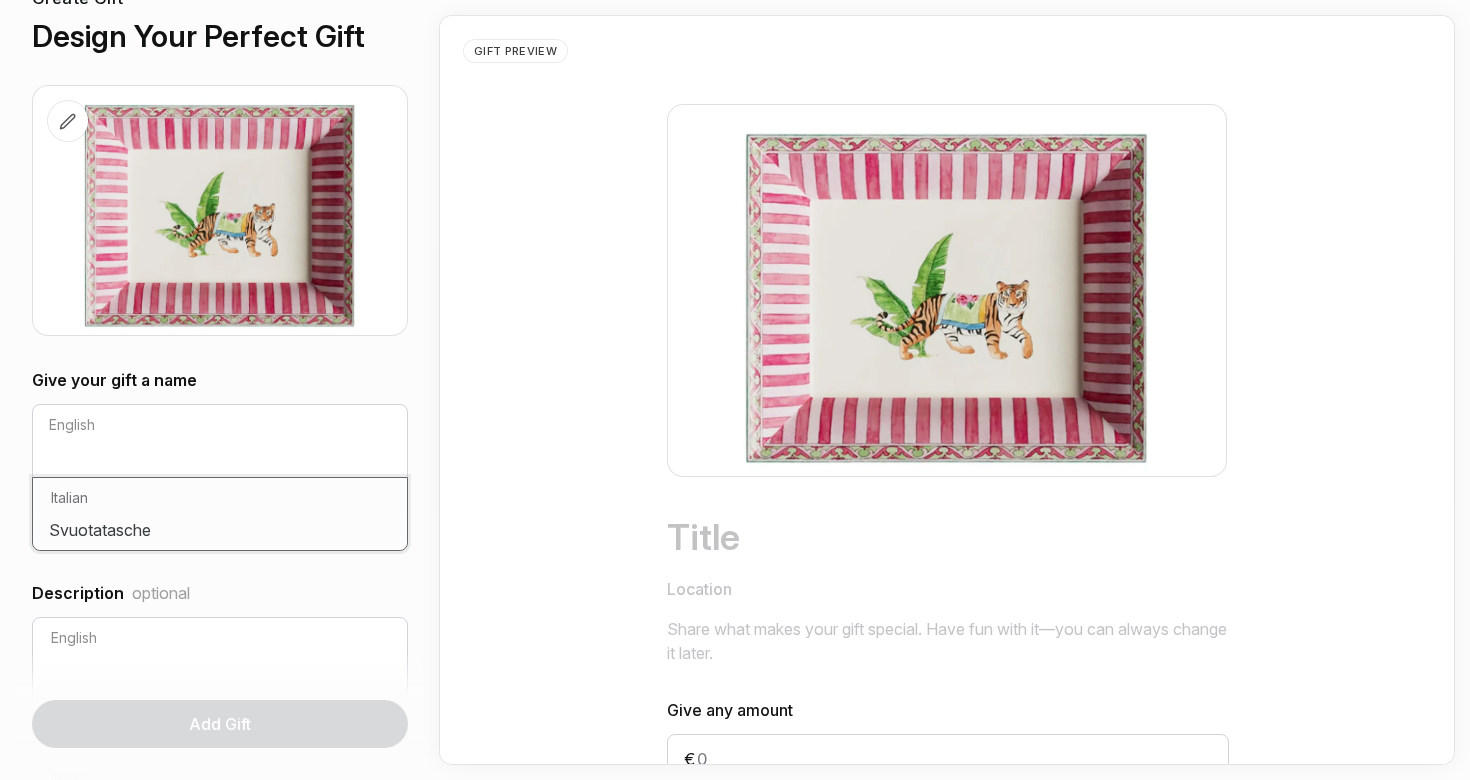 click on "Svuotatasche" at bounding box center (220, 534) 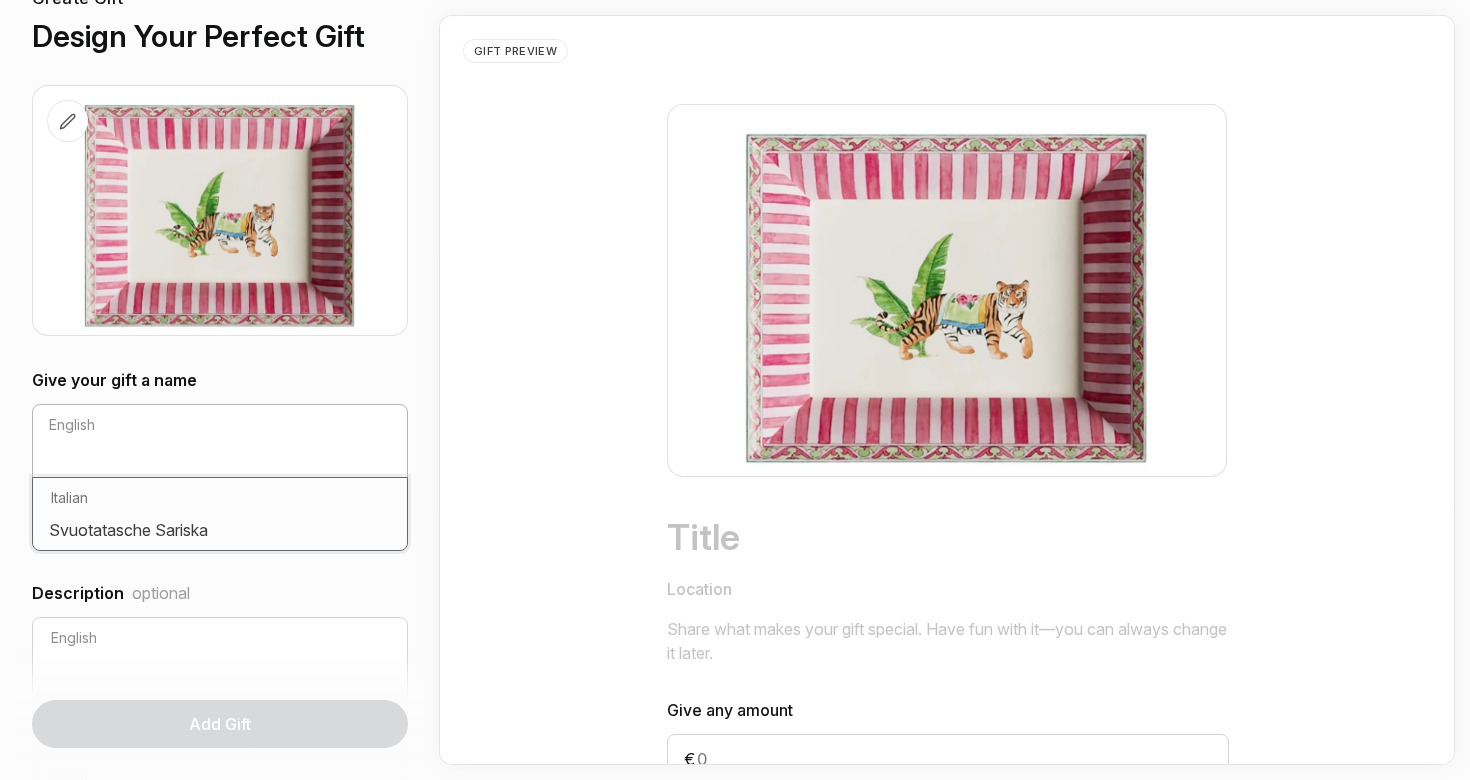 type on "Svuotatasche Sariska" 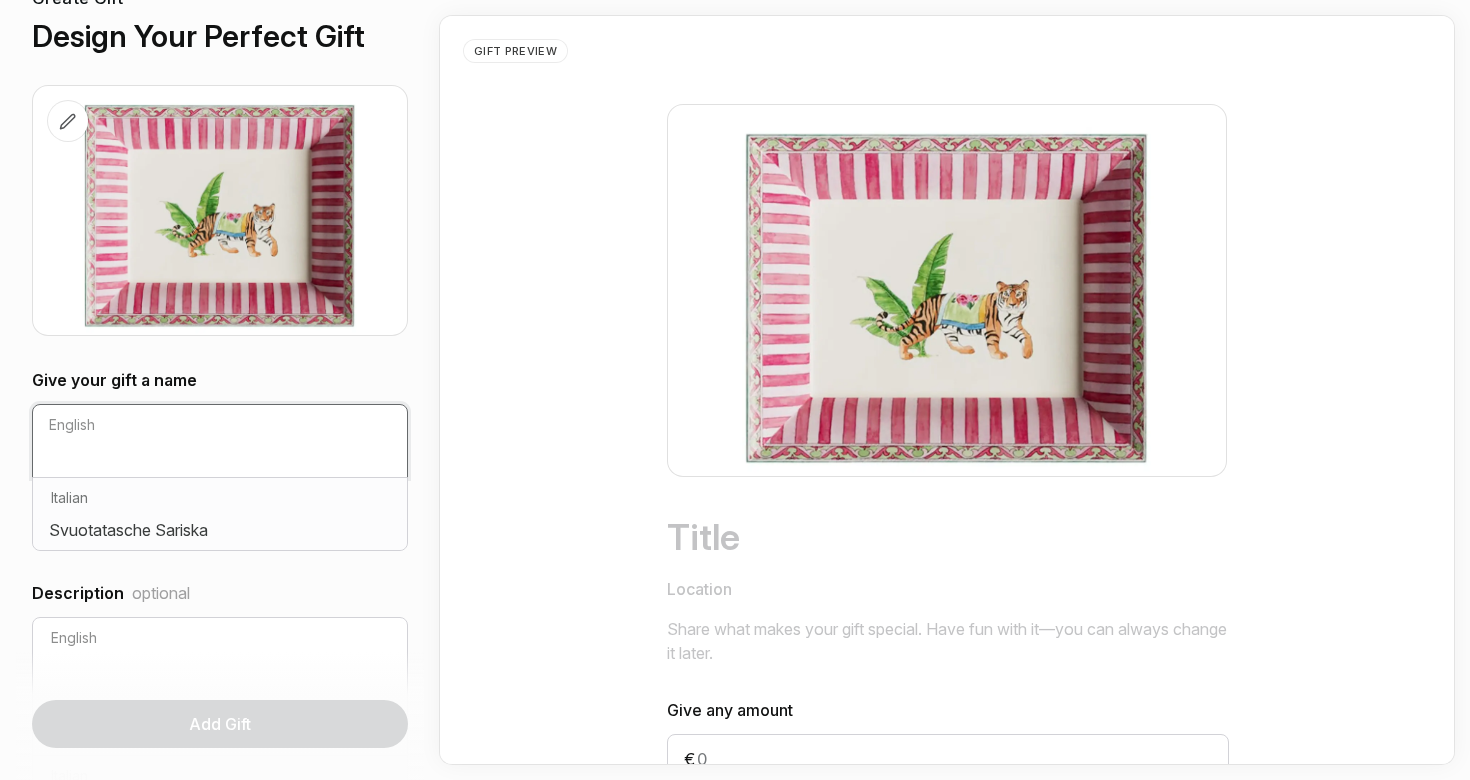 click at bounding box center (220, 461) 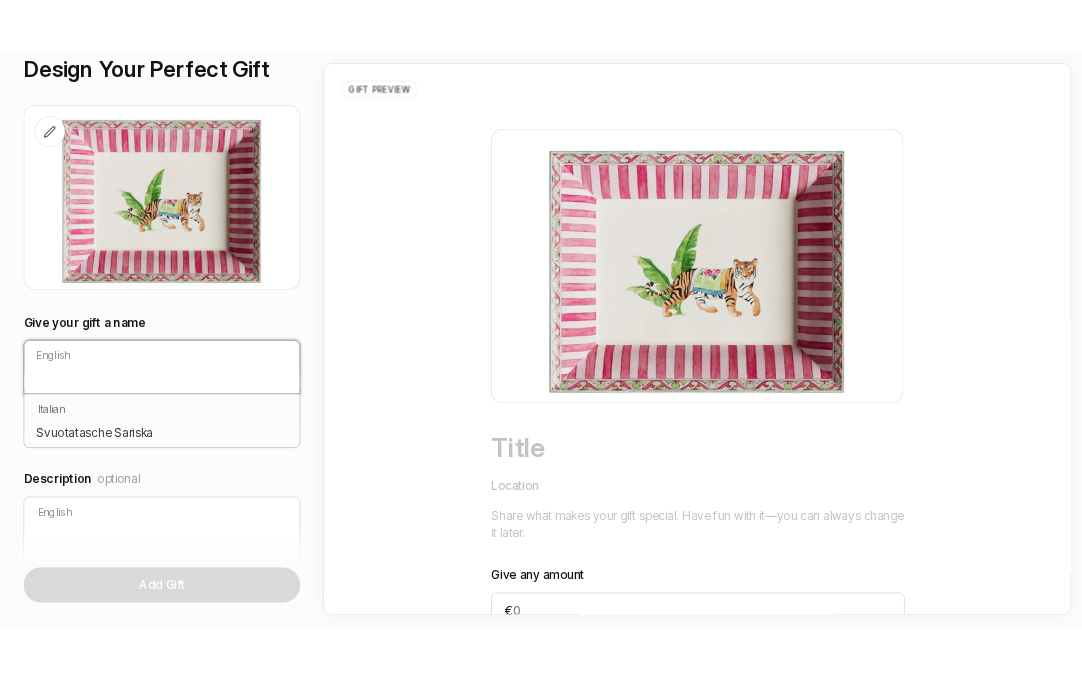 scroll, scrollTop: 236, scrollLeft: 0, axis: vertical 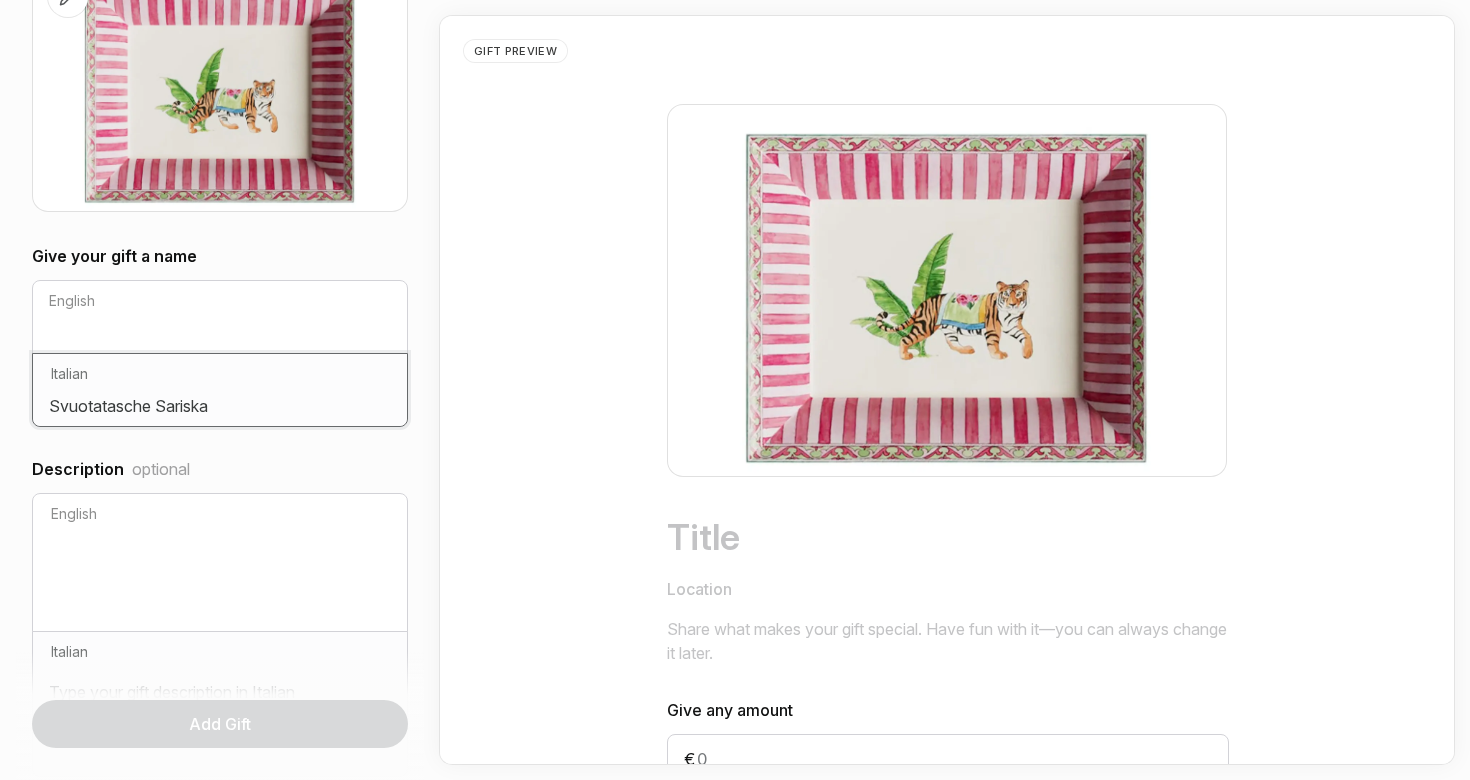 drag, startPoint x: 278, startPoint y: 403, endPoint x: 21, endPoint y: 396, distance: 257.0953 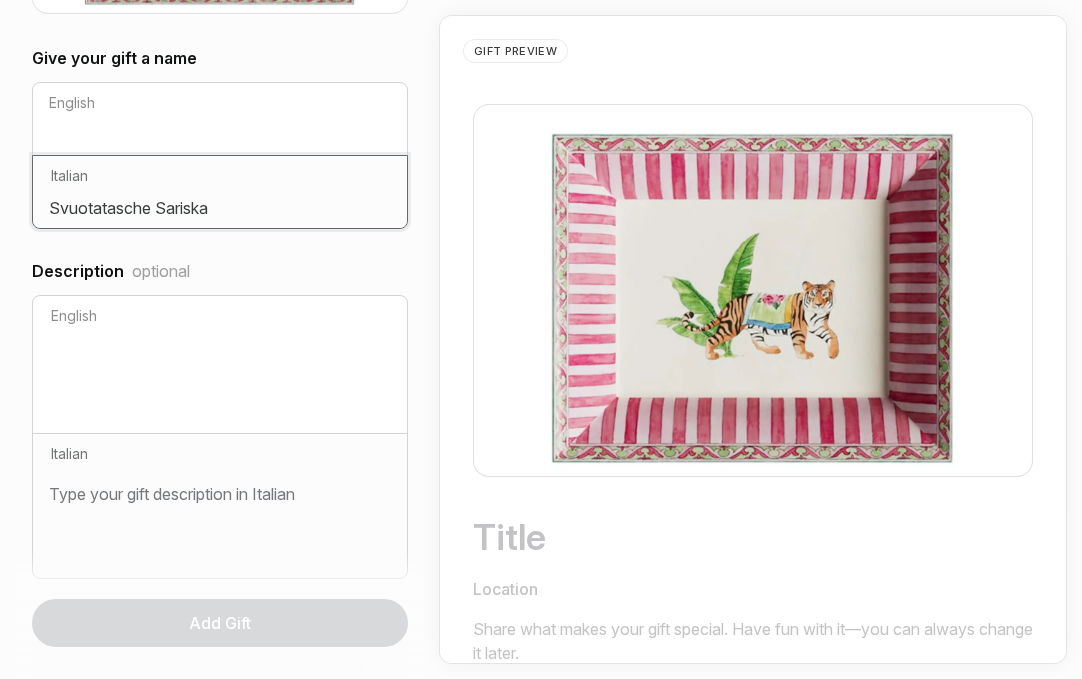 scroll, scrollTop: 449, scrollLeft: 0, axis: vertical 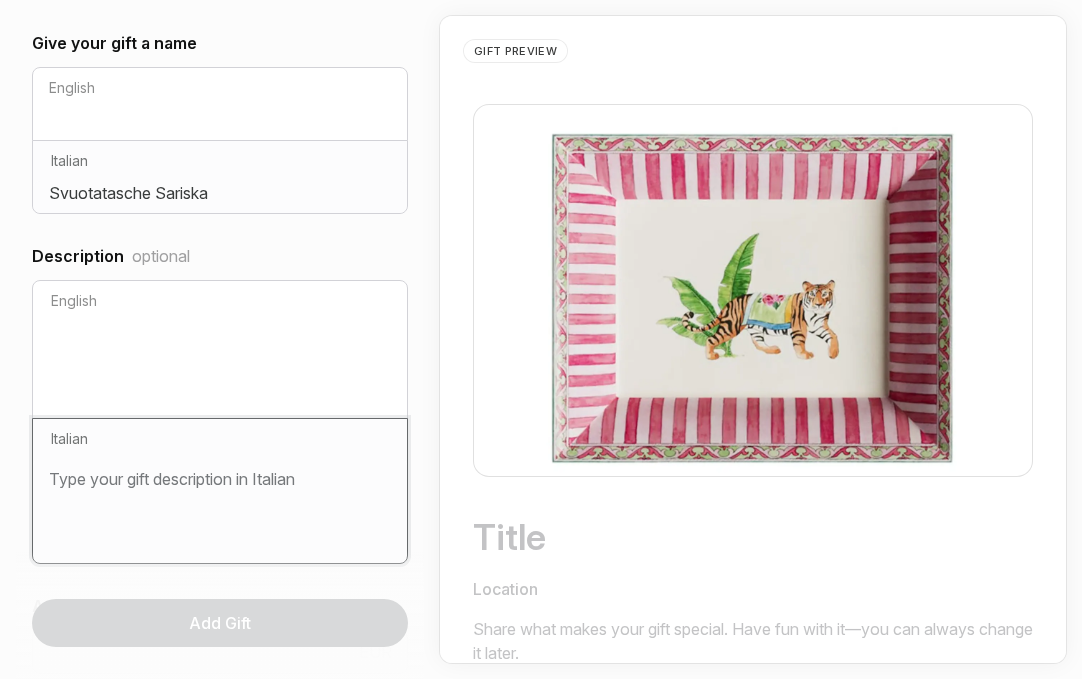 click at bounding box center (220, 503) 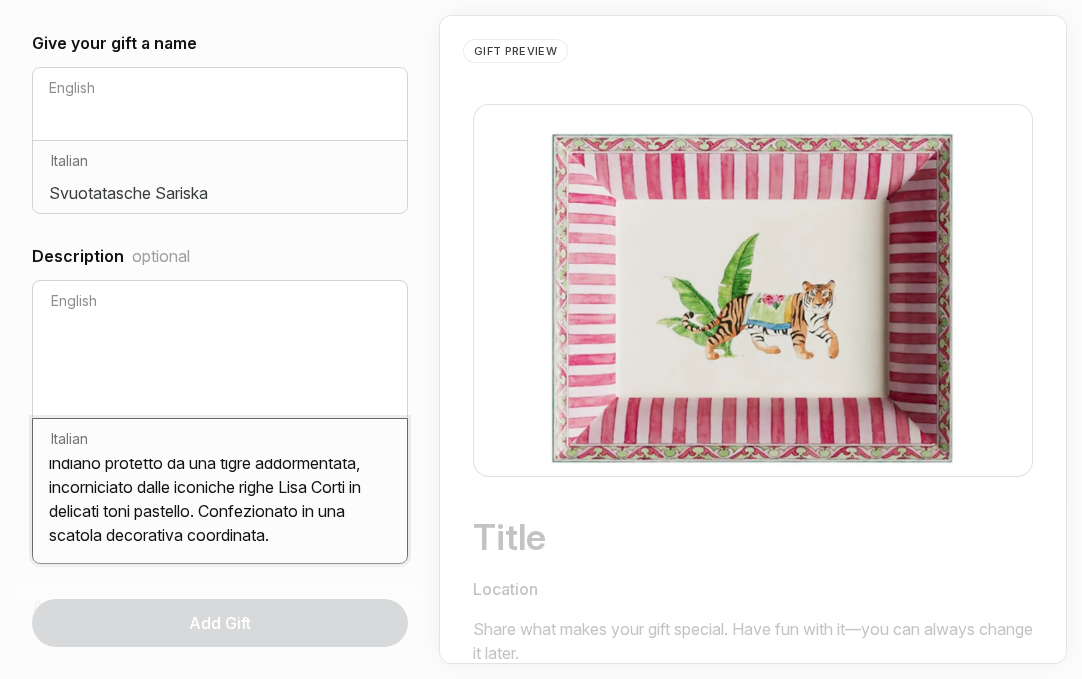 scroll, scrollTop: 136, scrollLeft: 0, axis: vertical 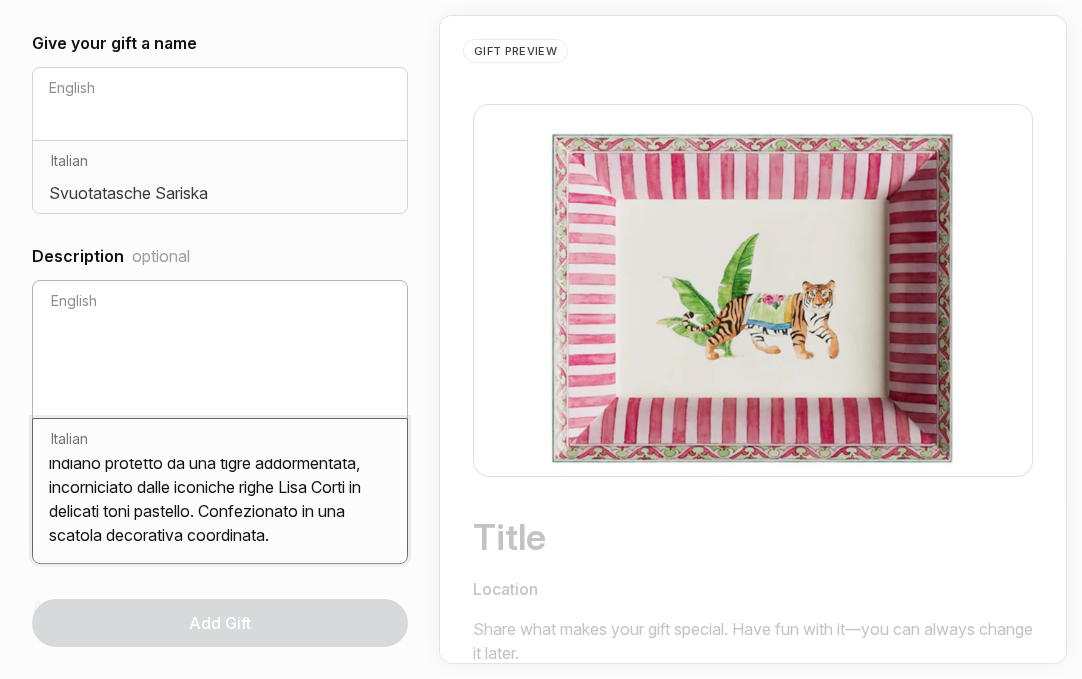 type on "Svuotatasche rettangolare in raffinata porcellana cinese, dove l’eleganza del design milanese incontra un vivace gioco di colori. Il decoro raffigura un tempietto indiano protetto da una tigre addormentata, incorniciato dalle iconiche righe Lisa Corti in delicati toni pastello. Confezionato in una scatola decorativa coordinata." 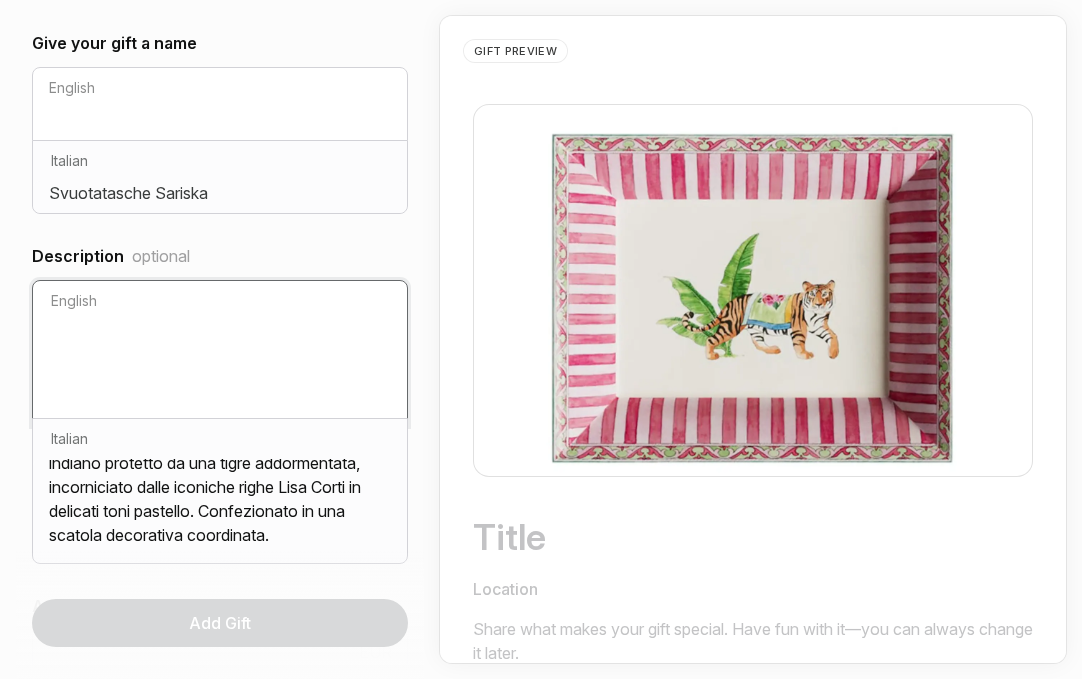 click at bounding box center [220, 365] 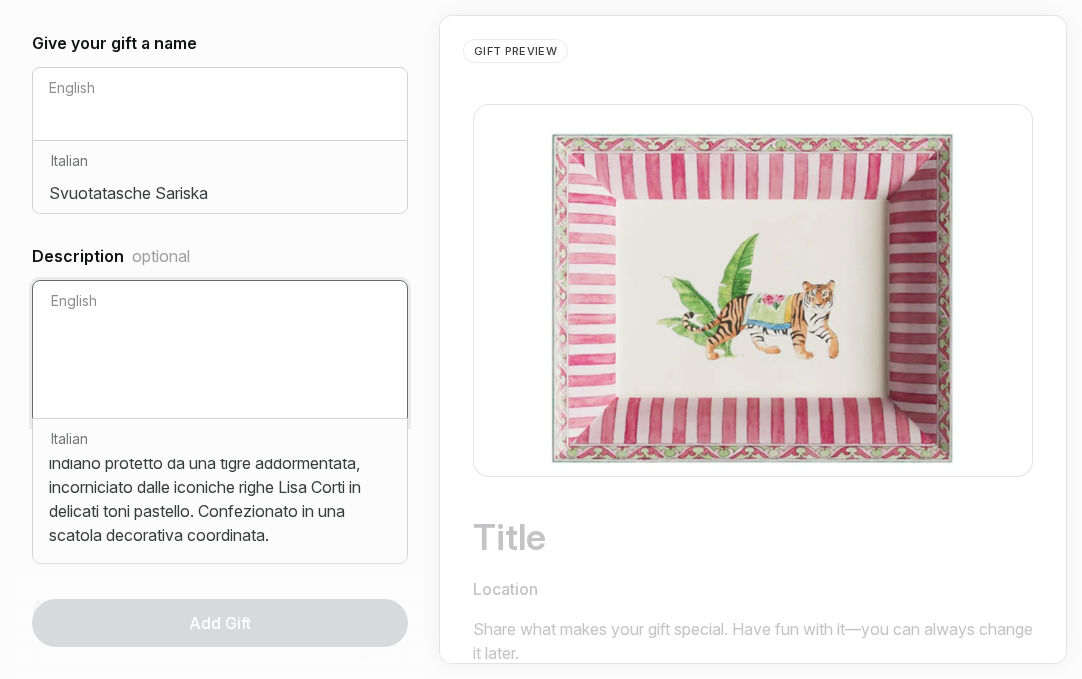 paste on "A rectangular tray in fine Chinese porcelain, where Milanese minimalism meets bold, vibrant colours. The design features a romantic Indian temple guarded by a sleeping tiger, framed by [FIRST] [LAST]'s signature pastel stripes. Presented in a matching decorative box." 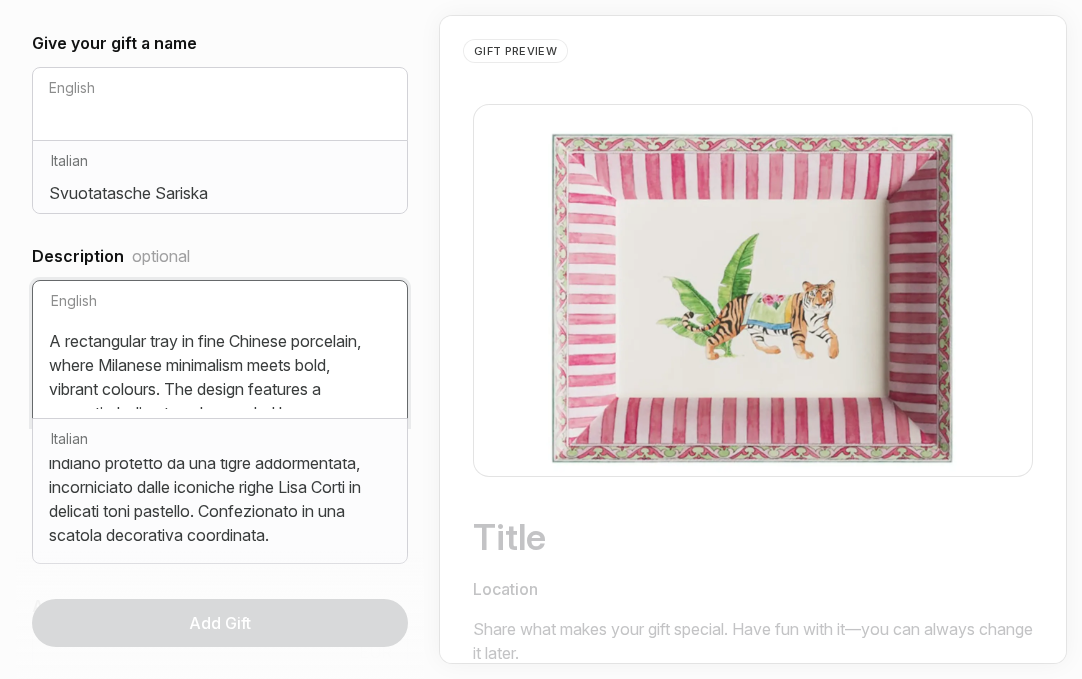 scroll, scrollTop: 86, scrollLeft: 0, axis: vertical 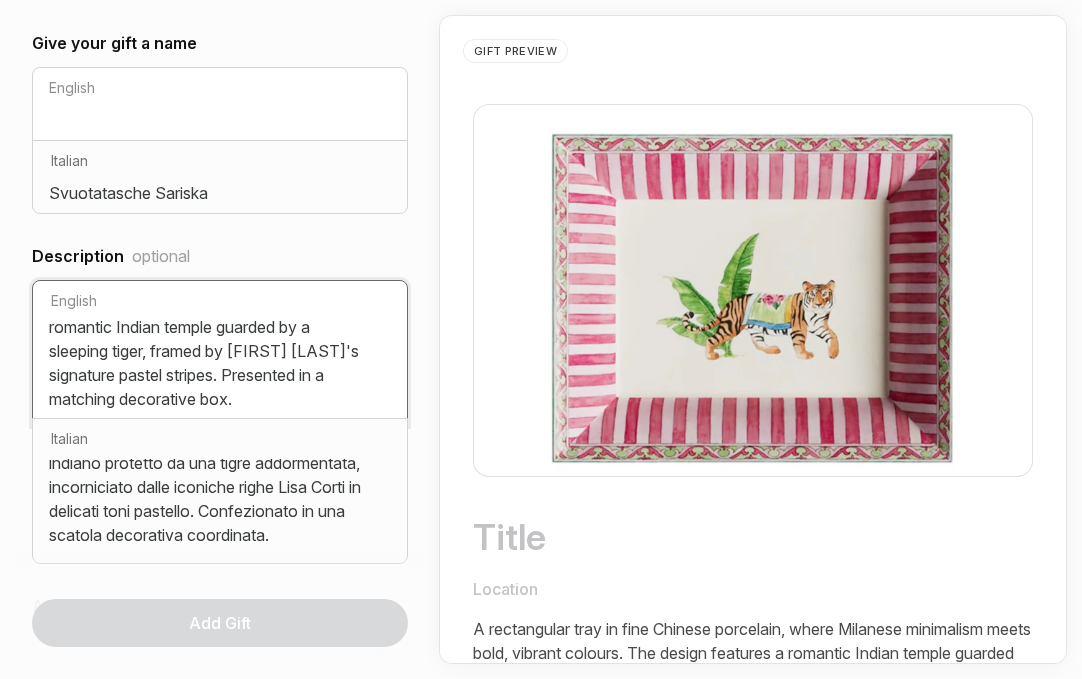 type on "A rectangular tray in fine Chinese porcelain, where Milanese minimalism meets bold, vibrant colours. The design features a romantic Indian temple guarded by a sleeping tiger, framed by [FIRST] [LAST]'s signature pastel stripes. Presented in a matching decorative box." 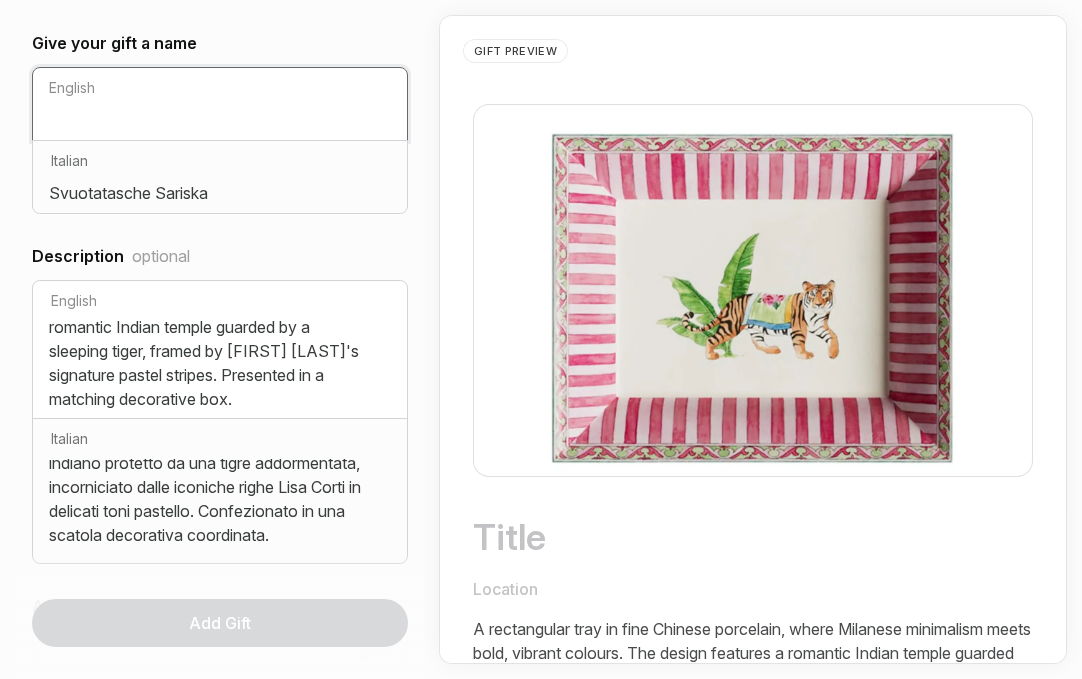 click at bounding box center (220, 124) 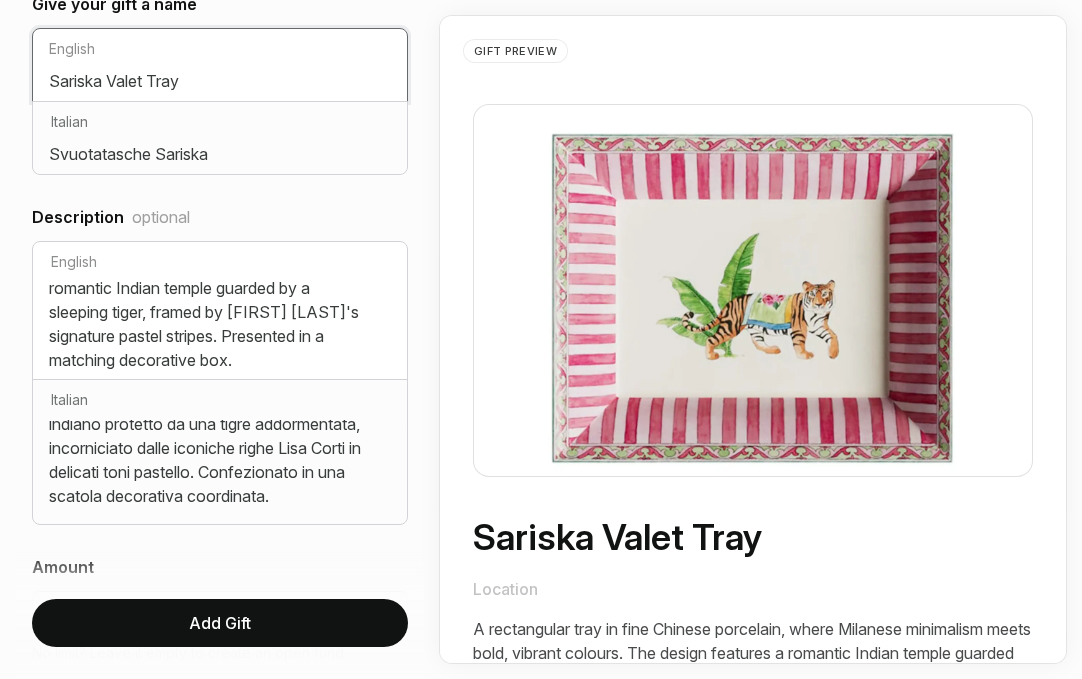 scroll, scrollTop: 487, scrollLeft: 0, axis: vertical 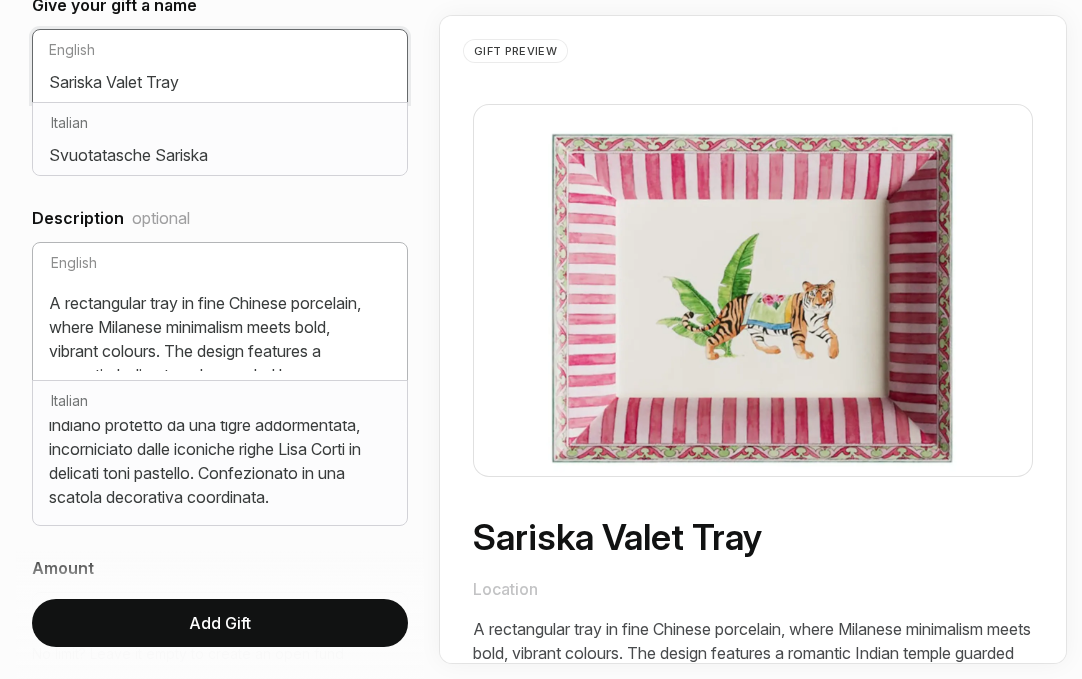 type on "Sariska Valet Tray" 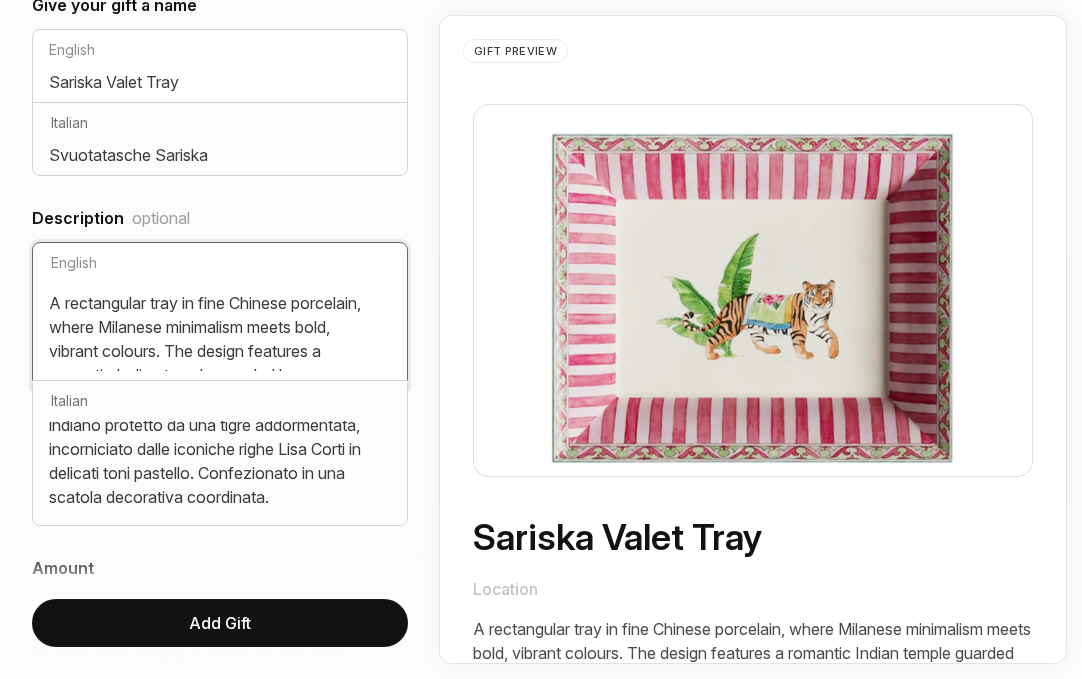 drag, startPoint x: 61, startPoint y: 298, endPoint x: 40, endPoint y: 298, distance: 21 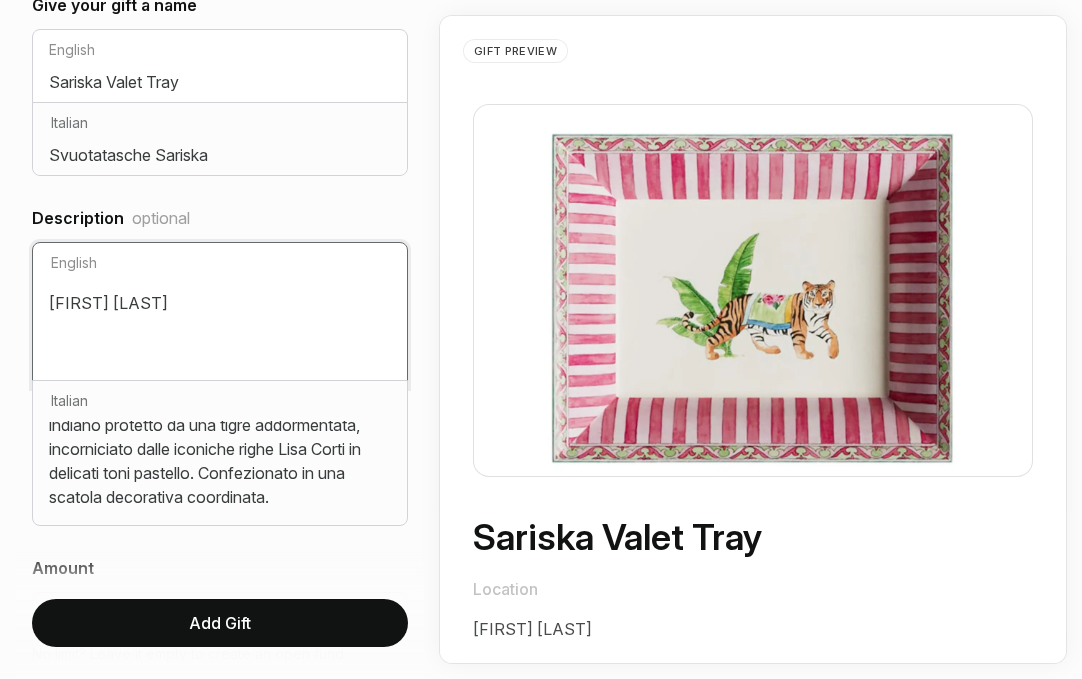 click on "[FIRST] [LAST]" at bounding box center [220, 327] 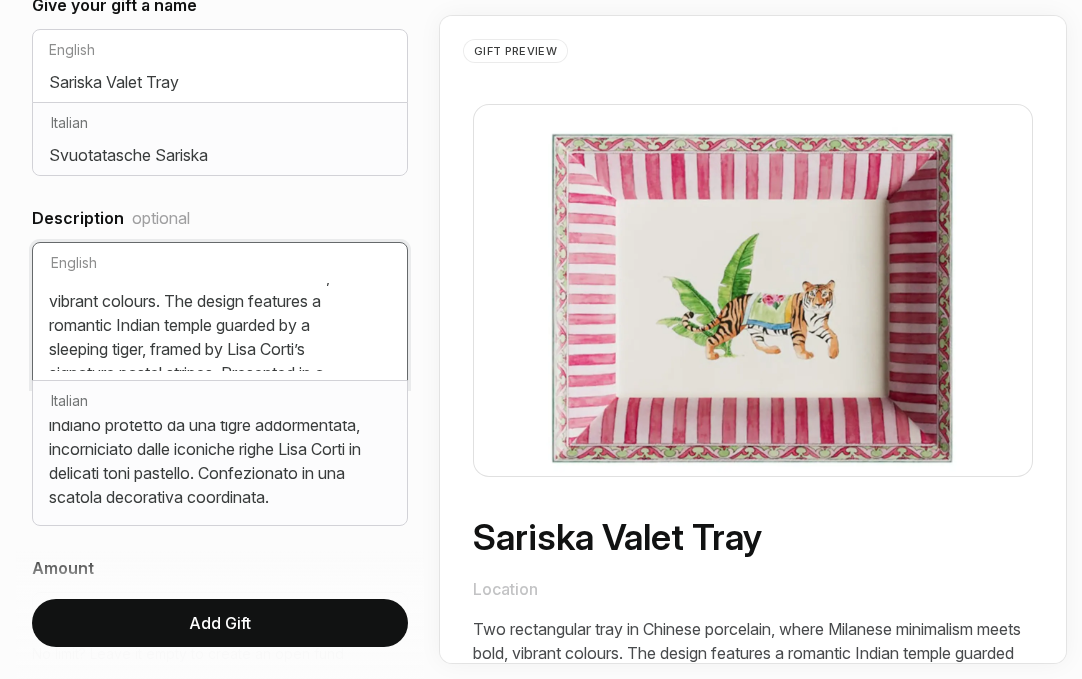scroll, scrollTop: 63, scrollLeft: 0, axis: vertical 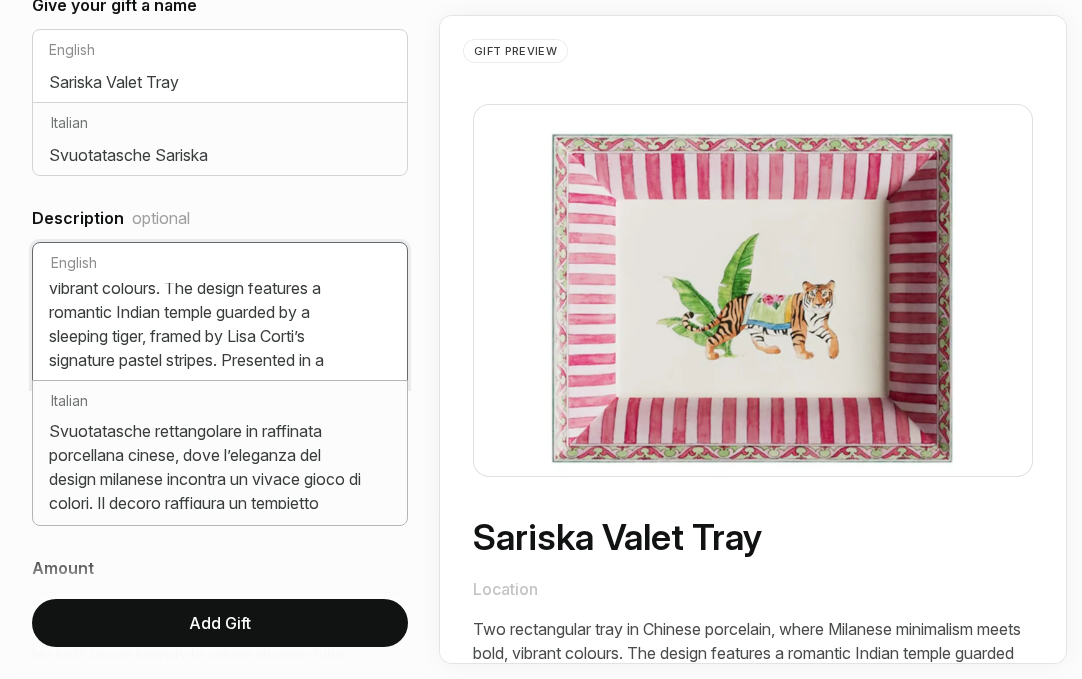 type on "Two rectangular tray in Chinese porcelain, where Milanese minimalism meets bold, vibrant colours. The design features a romantic Indian temple guarded by a sleeping tiger, framed by Lisa Corti’s signature pastel stripes. Presented in a matching decorative box." 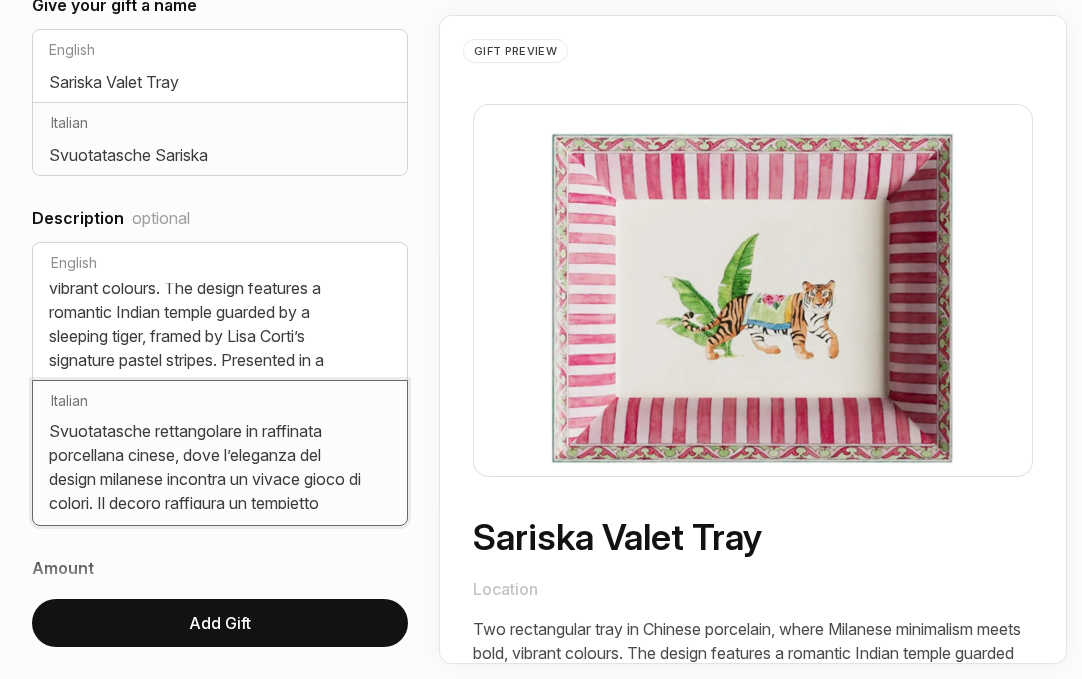 click on "Svuotatasche rettangolare in raffinata porcellana cinese, dove l’eleganza del design milanese incontra un vivace gioco di colori. Il decoro raffigura un tempietto indiano protetto da una tigre addormentata, incorniciato dalle iconiche righe Lisa Corti in delicati toni pastello. Confezionato in una scatola decorativa coordinata." at bounding box center (220, 465) 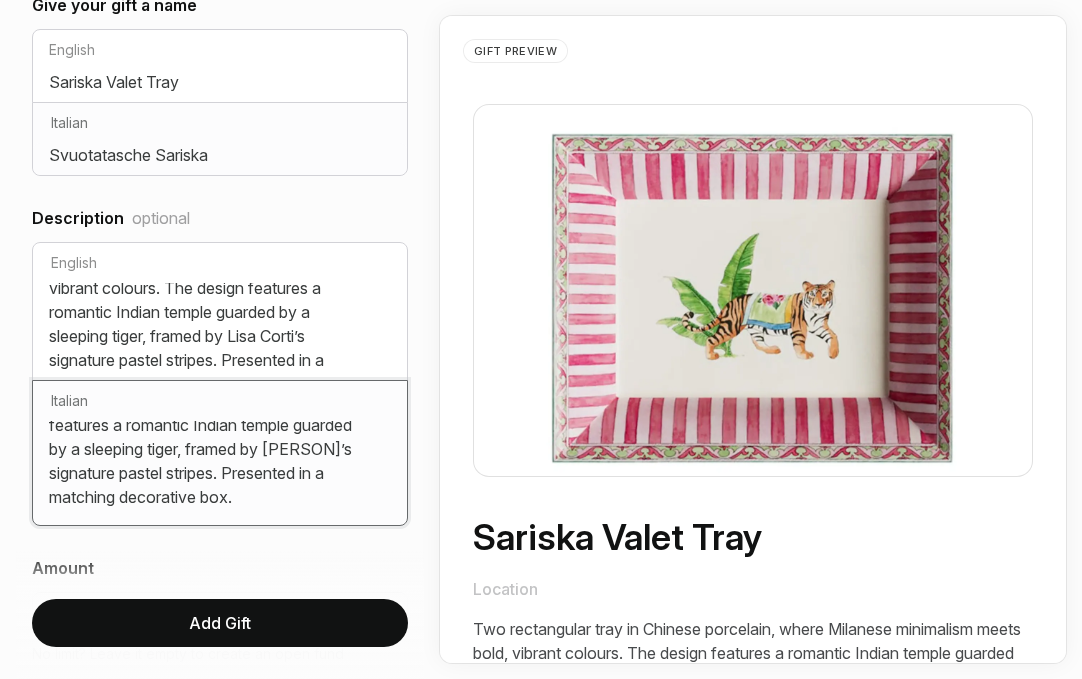 scroll, scrollTop: 136, scrollLeft: 0, axis: vertical 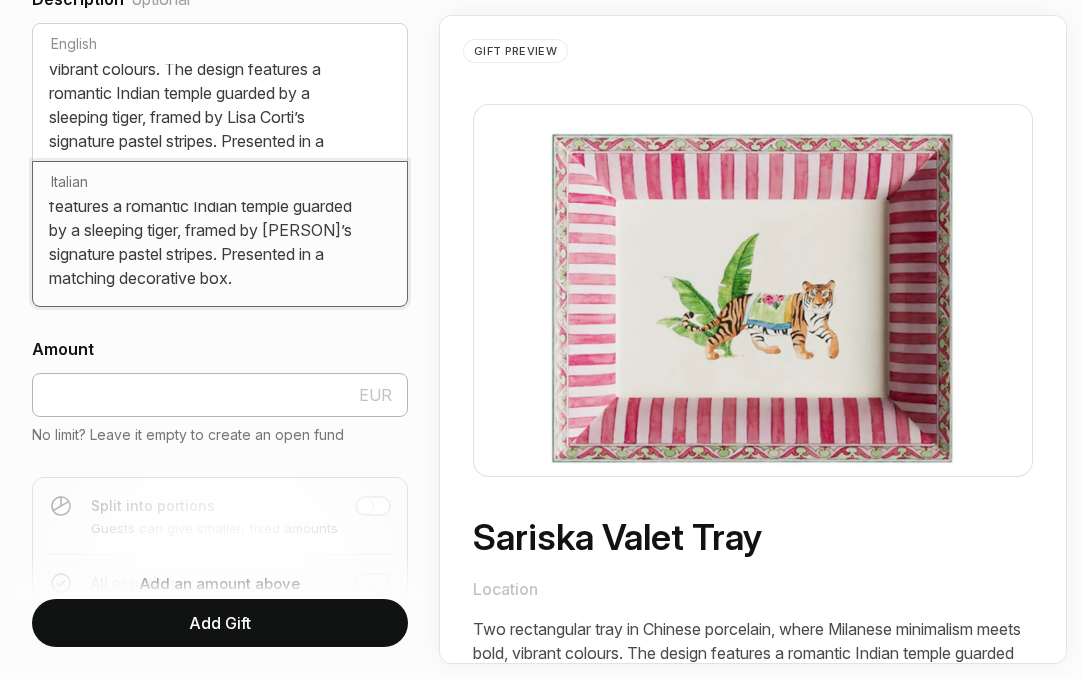 type on "[PRODUCT] rectangular tray in Chinese porcelain, where Milanese minimalism meets bold, vibrant colours. The design features a romantic Indian temple guarded by a sleeping tiger, framed by [PERSON]’s signature pastel stripes. Presented in a matching decorative box." 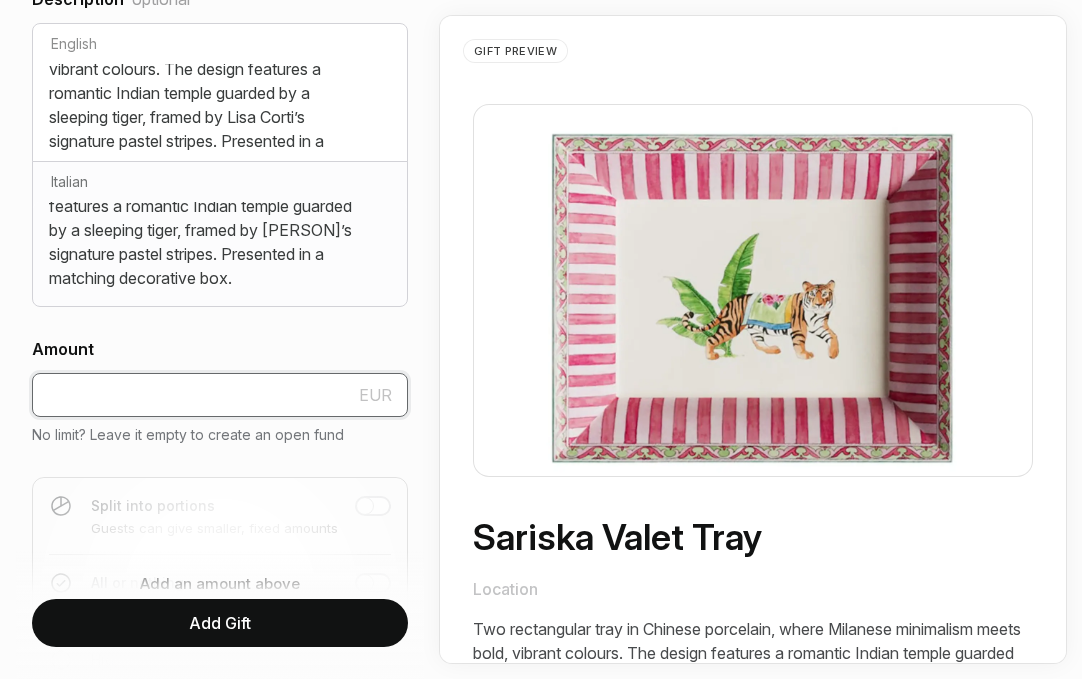 click at bounding box center (220, 395) 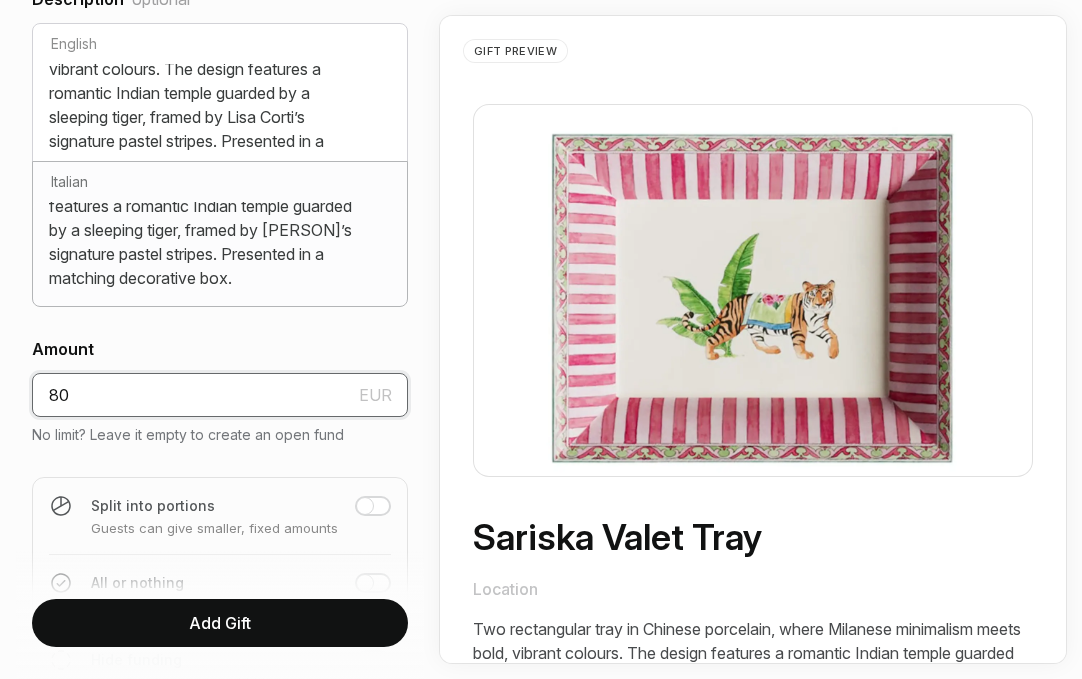 scroll, scrollTop: 0, scrollLeft: 0, axis: both 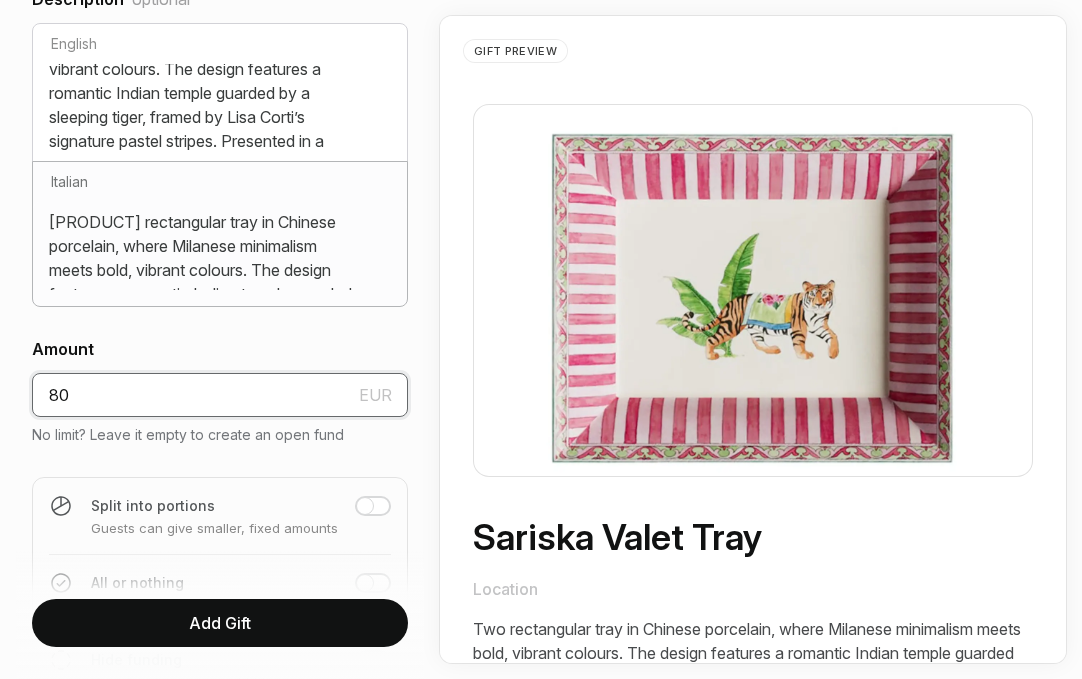 type on "80" 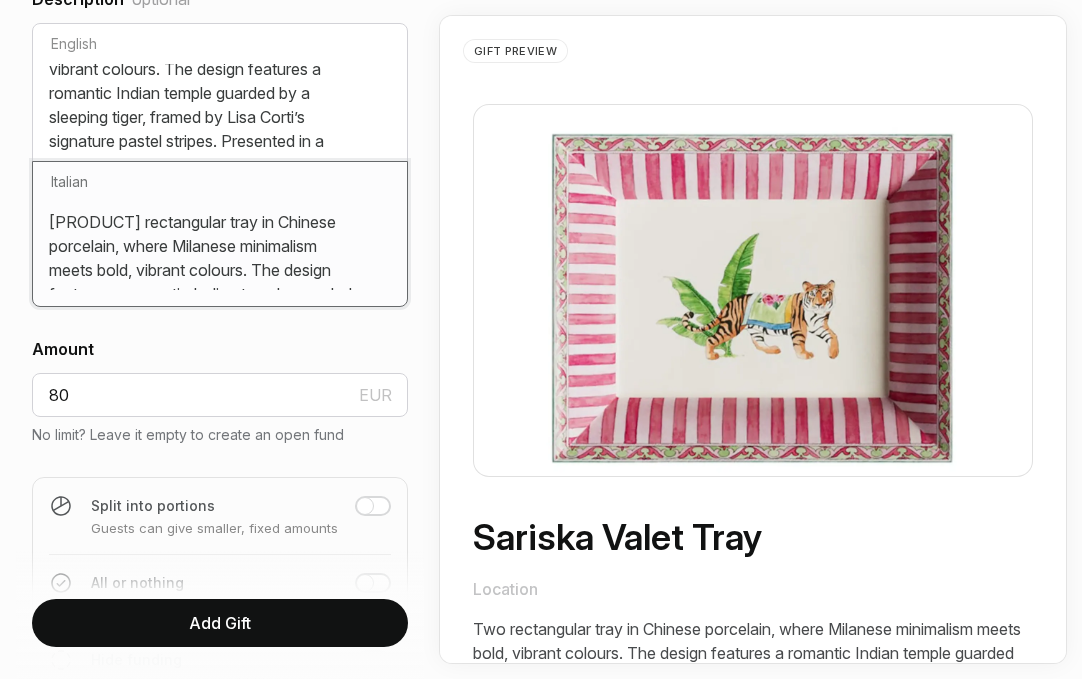 click on "[PRODUCT] rectangular tray in Chinese porcelain, where Milanese minimalism meets bold, vibrant colours. The design features a romantic Indian temple guarded by a sleeping tiger, framed by [PERSON]’s signature pastel stripes. Presented in a matching decorative box." at bounding box center [220, 246] 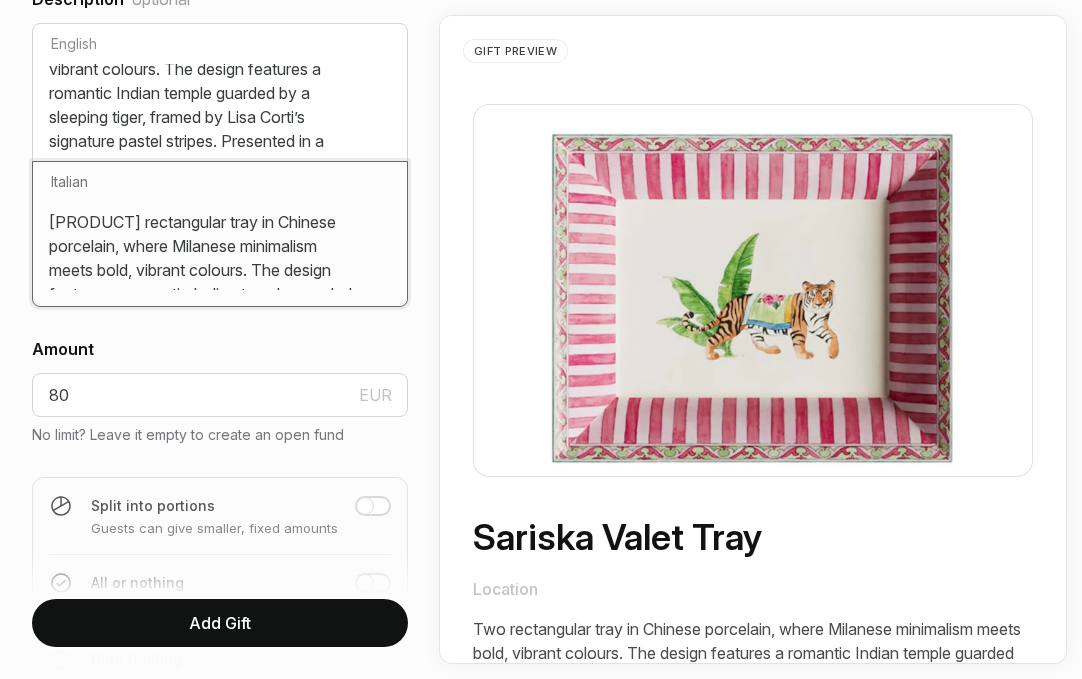 click on "[PRODUCT] rectangular tray in Chinese porcelain, where Milanese minimalism meets bold, vibrant colours. The design features a romantic Indian temple guarded by a sleeping tiger, framed by [PERSON]’s signature pastel stripes. Presented in a matching decorative box." at bounding box center (220, 246) 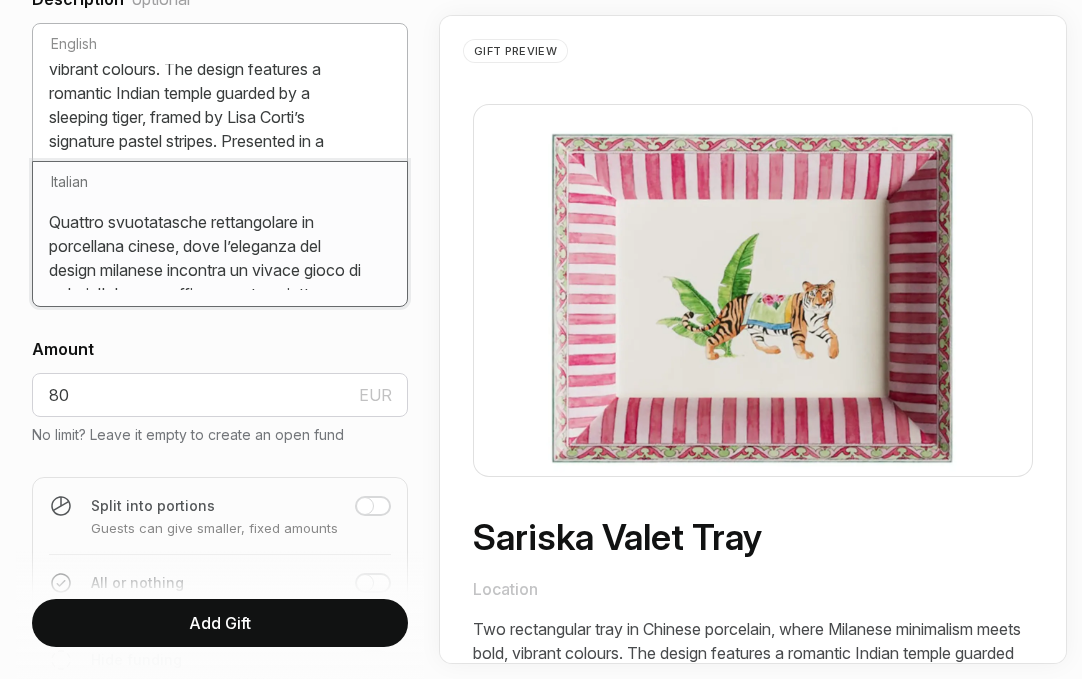 scroll, scrollTop: 0, scrollLeft: 0, axis: both 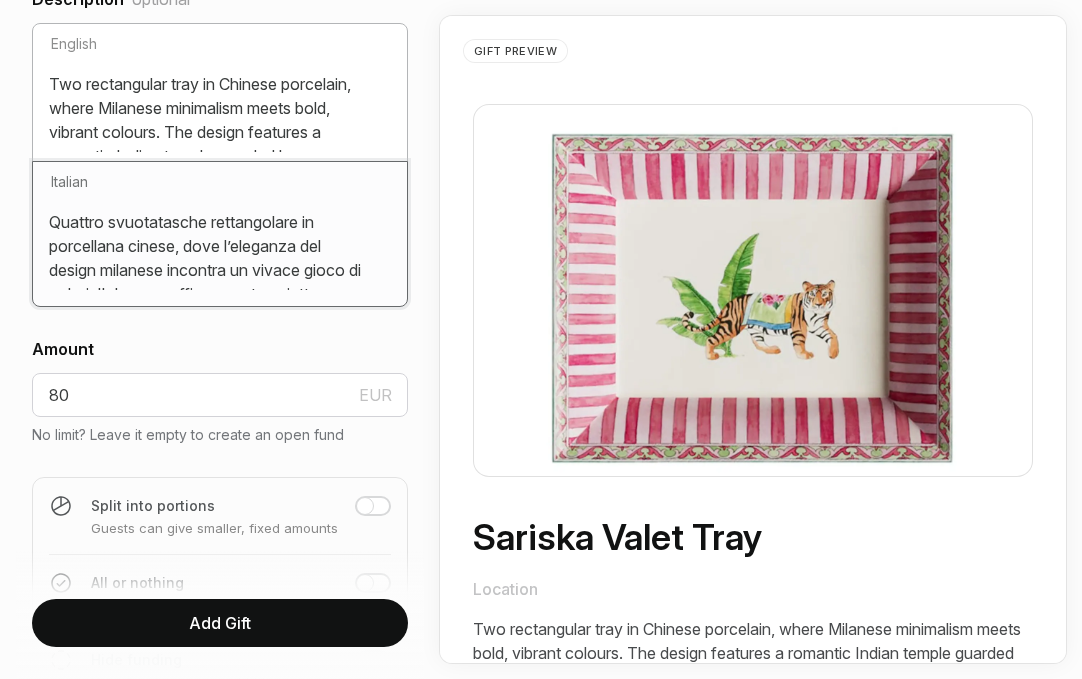 type on "Quattro svuotatasche rettangolare in porcellana cinese, dove l’eleganza del design milanese incontra un vivace gioco di colori. Il decoro raffigura un tempietto indiano protetto da una tigre addormentata, incorniciato dalle iconiche righe [FIRST] [LAST] in delicati toni pastello. Confezionato in una scatola decorativa coordinata." 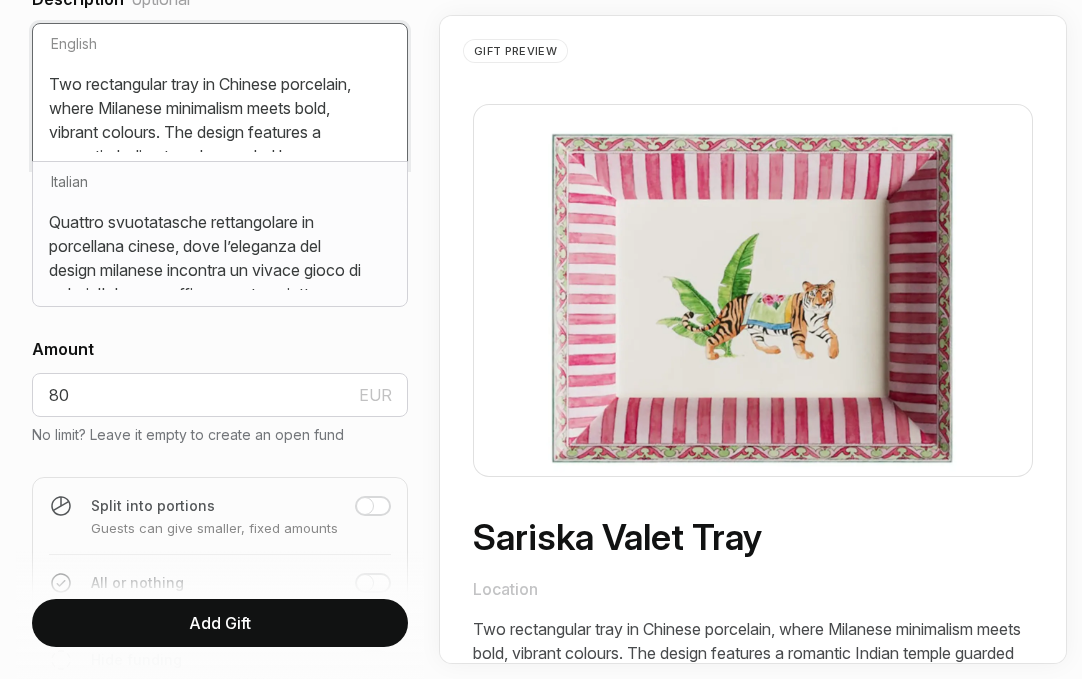 click on "Two rectangular tray in Chinese porcelain, where Milanese minimalism meets bold, vibrant colours. The design features a romantic Indian temple guarded by a sleeping tiger, framed by Lisa Corti’s signature pastel stripes. Presented in a matching decorative box." at bounding box center [220, 108] 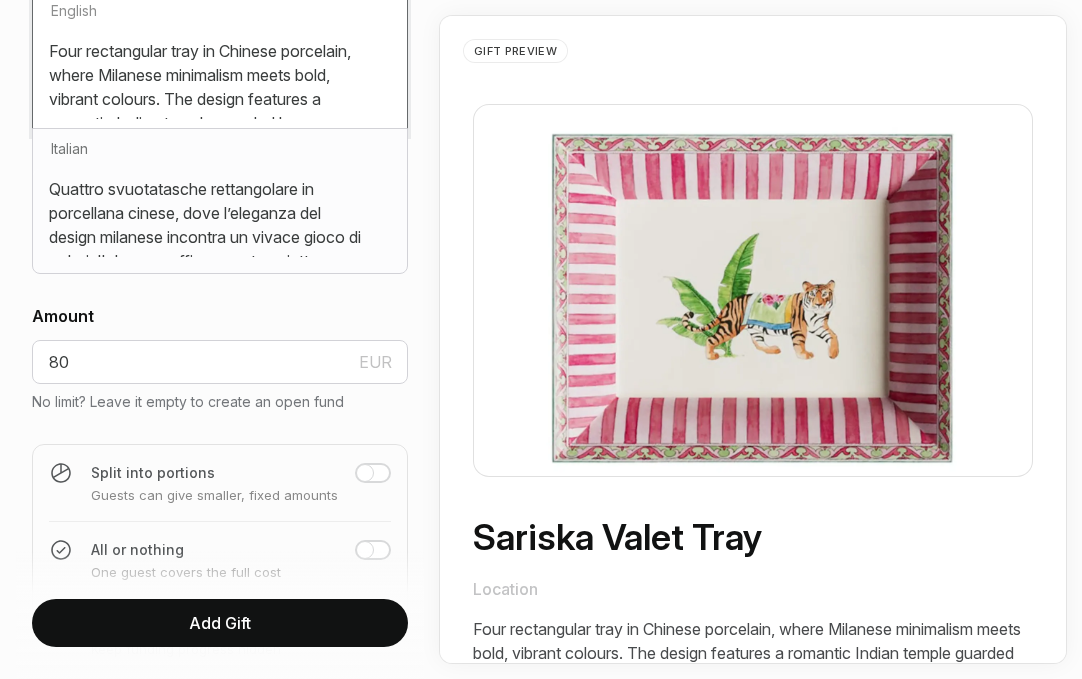 scroll, scrollTop: 740, scrollLeft: 0, axis: vertical 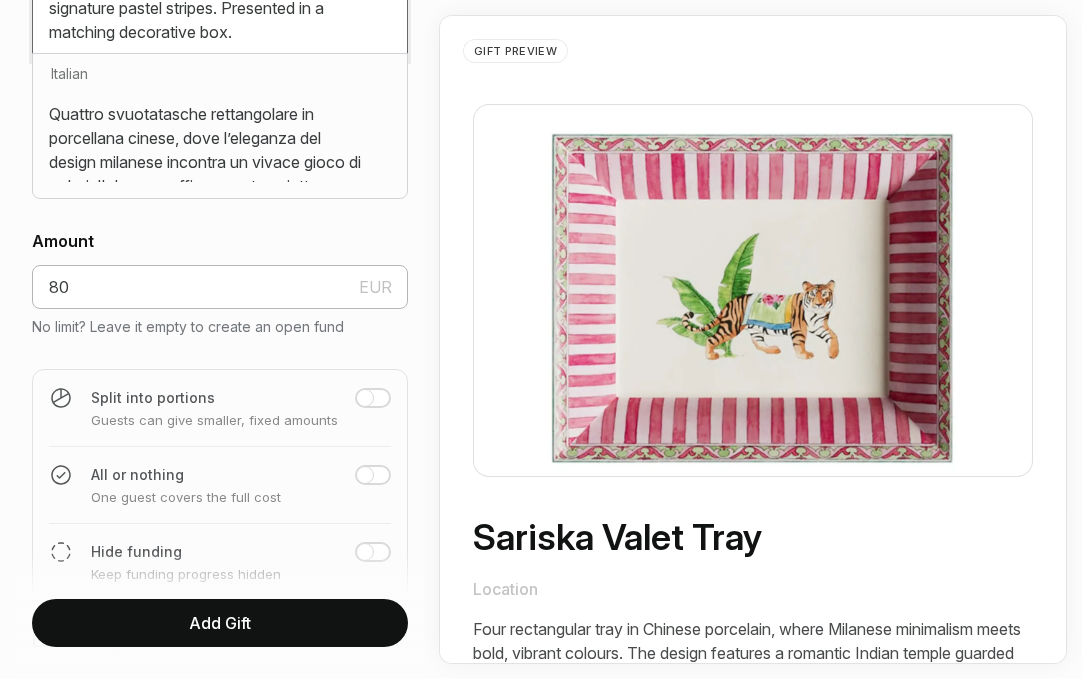 type on "Four rectangular tray in Chinese porcelain, where Milanese minimalism meets bold, vibrant colours. The design features a romantic Indian temple guarded by a sleeping tiger, framed by Lisa Corti’s signature pastel stripes. Presented in a matching decorative box." 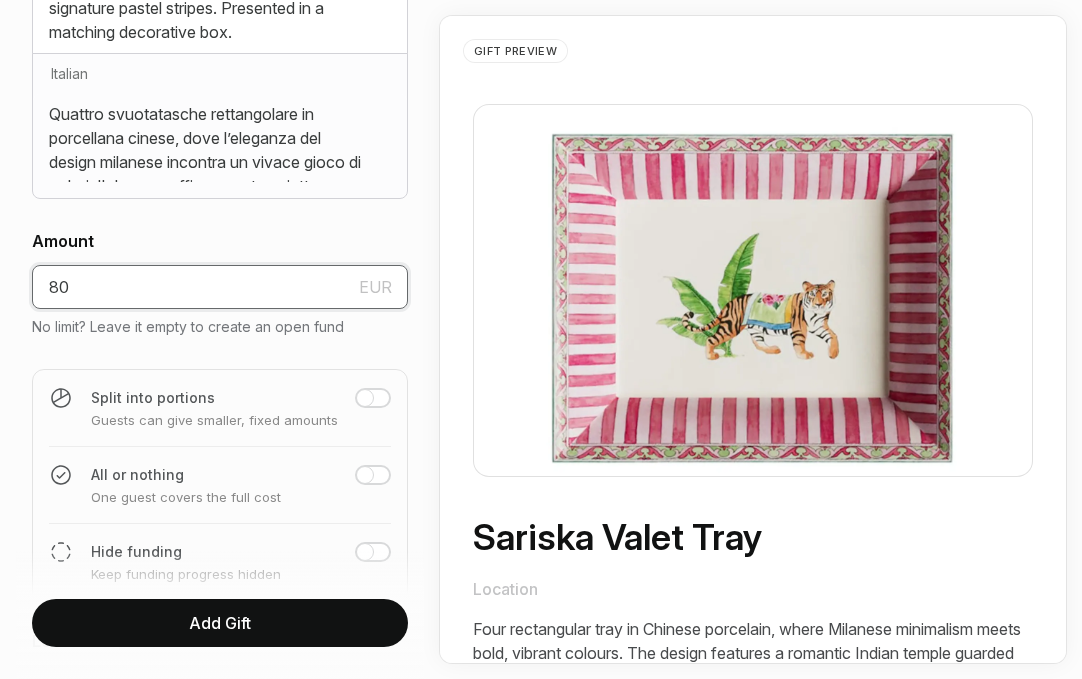 drag, startPoint x: 113, startPoint y: 286, endPoint x: 48, endPoint y: 283, distance: 65.06919 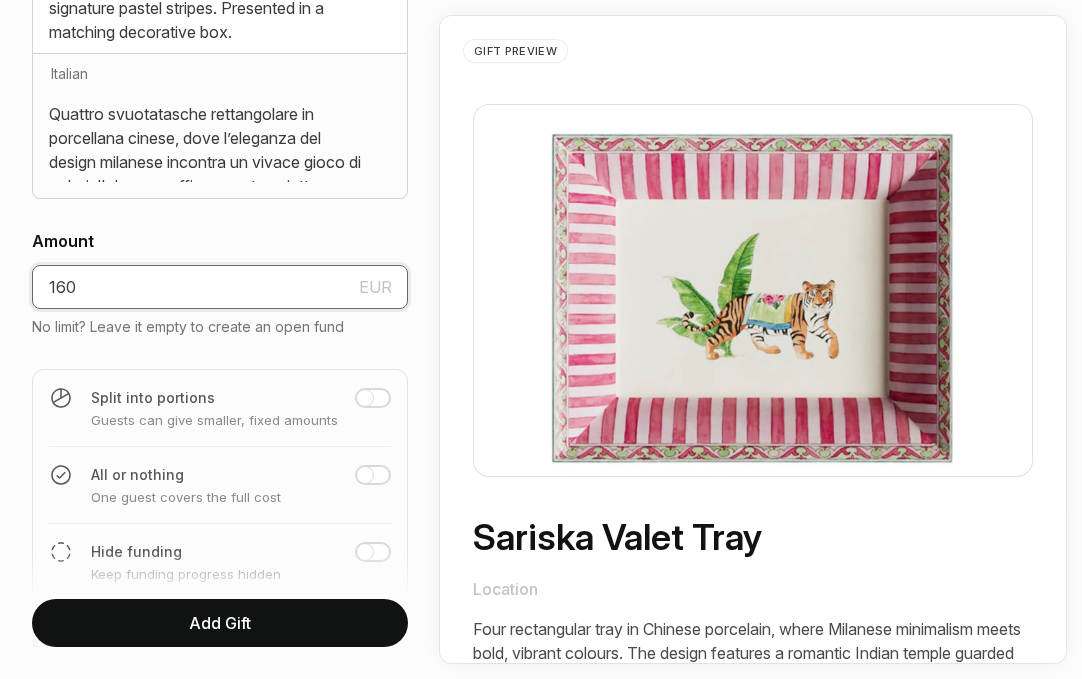 type on "160" 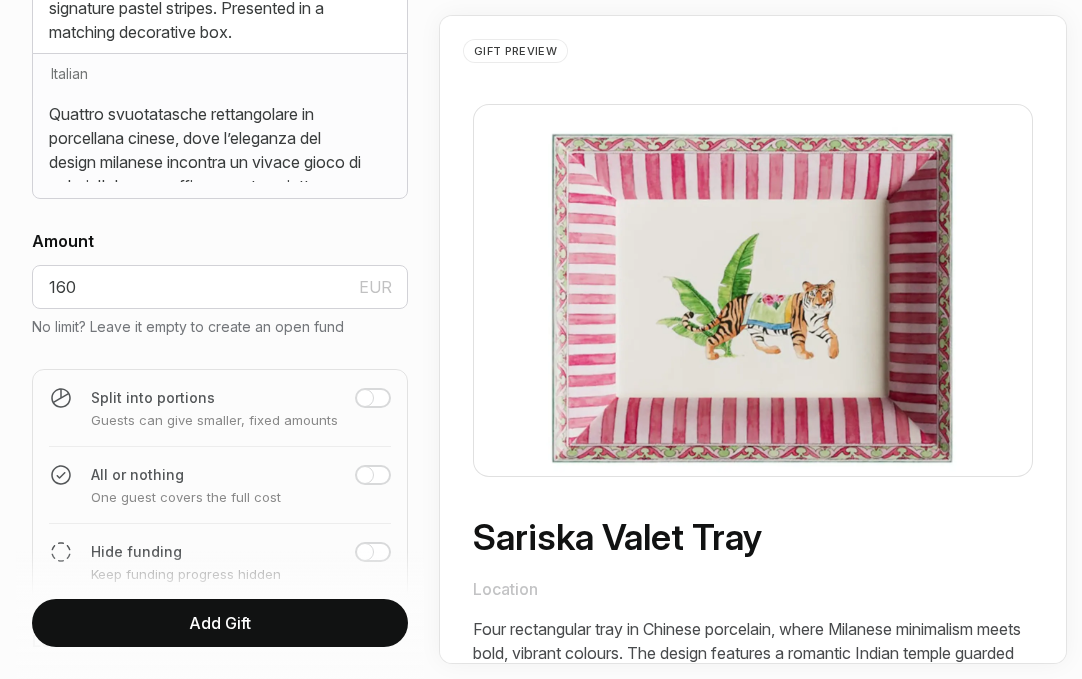 click at bounding box center [365, 398] 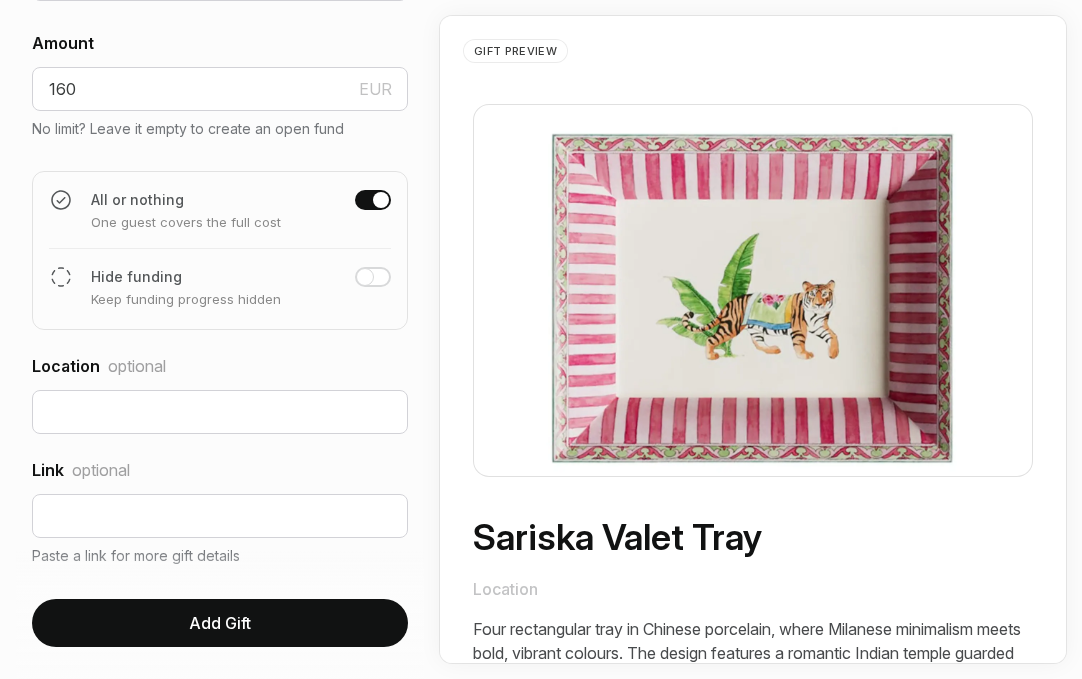 scroll, scrollTop: 1011, scrollLeft: 0, axis: vertical 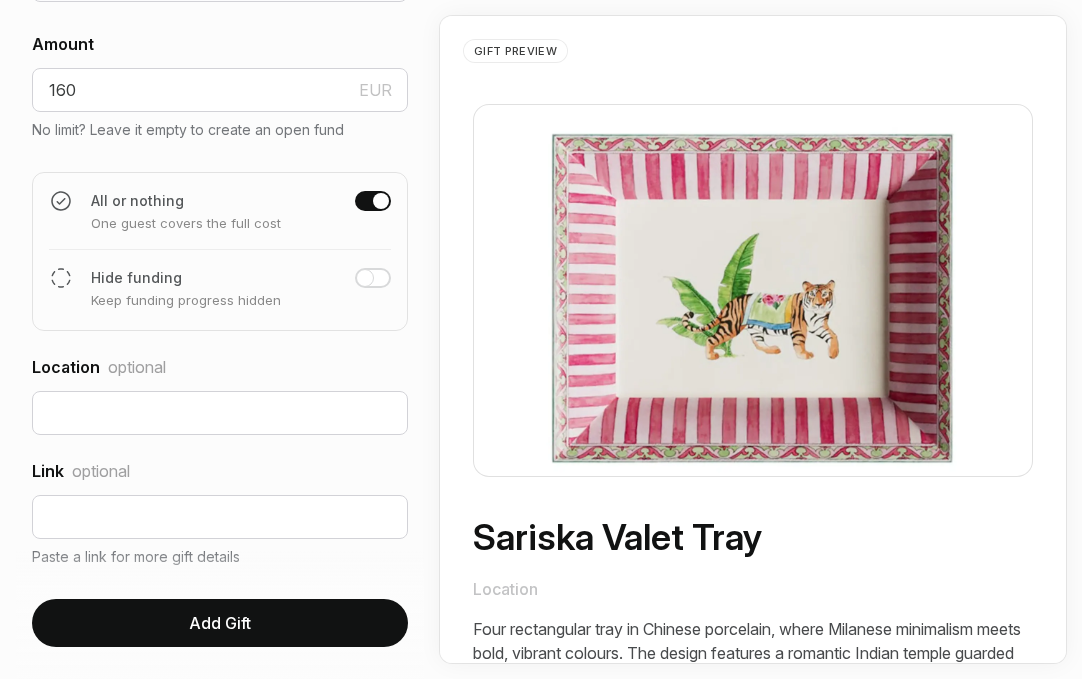 click on "Add Gift" at bounding box center [220, 623] 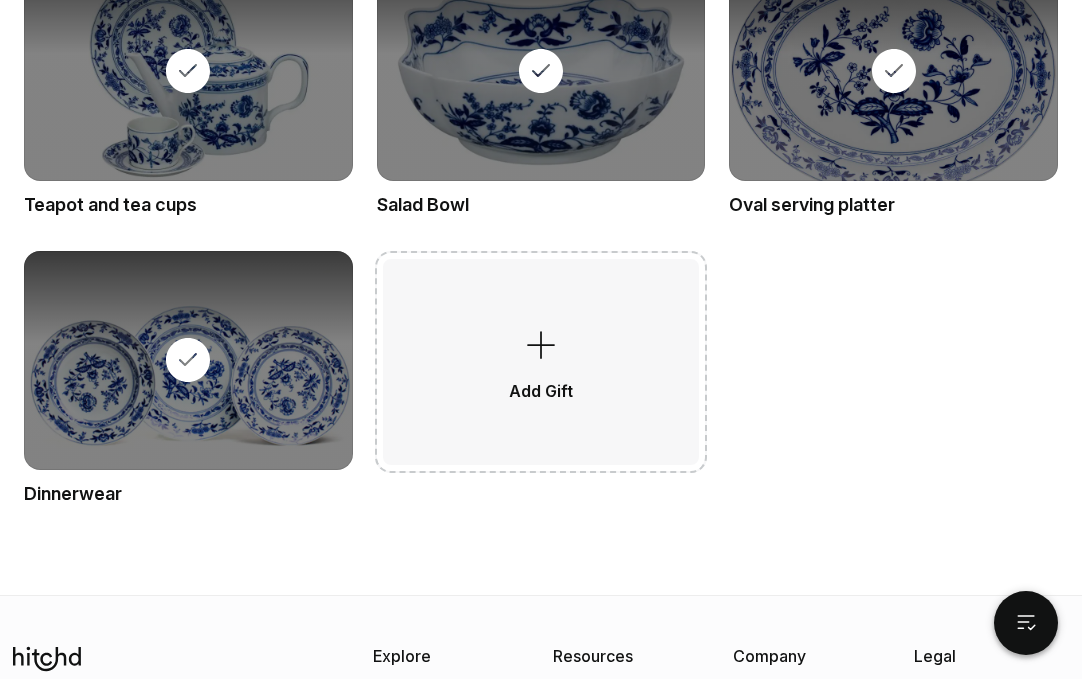 scroll, scrollTop: 13754, scrollLeft: 0, axis: vertical 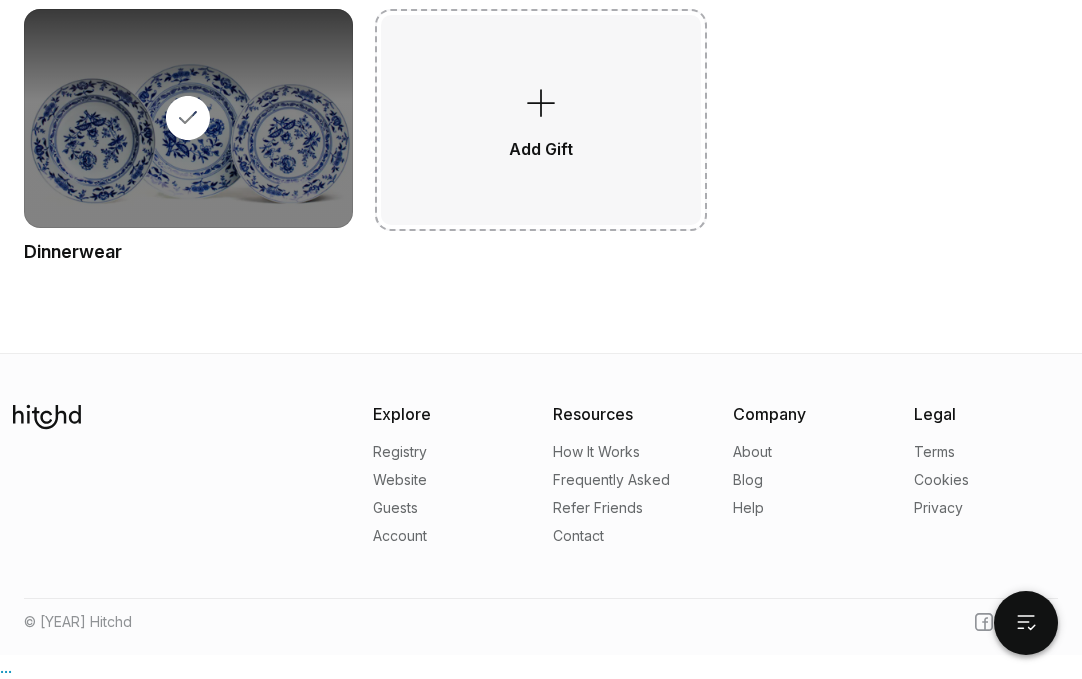 click on "Add Gift" at bounding box center (541, 120) 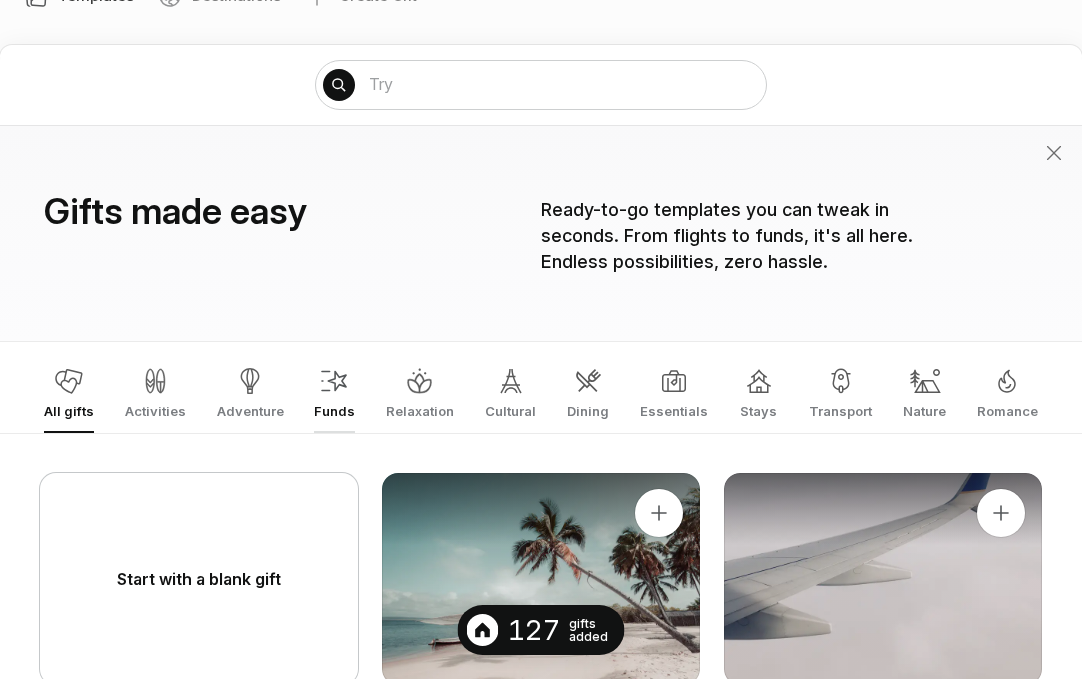 scroll, scrollTop: 112, scrollLeft: 0, axis: vertical 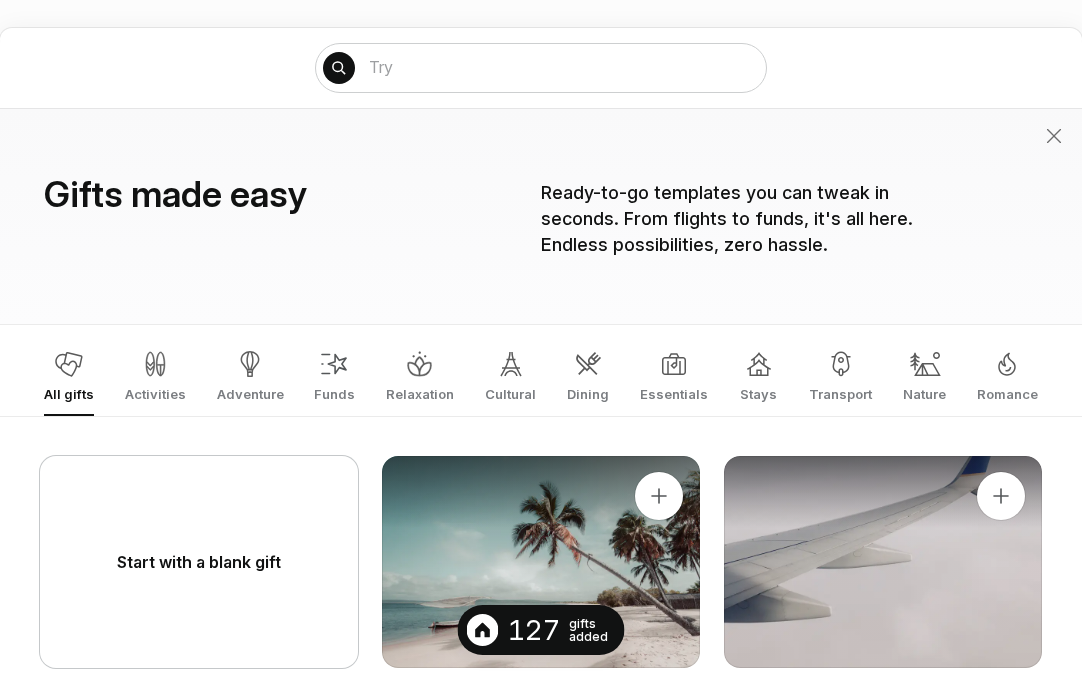 click on "Start with a blank gift" at bounding box center [199, 562] 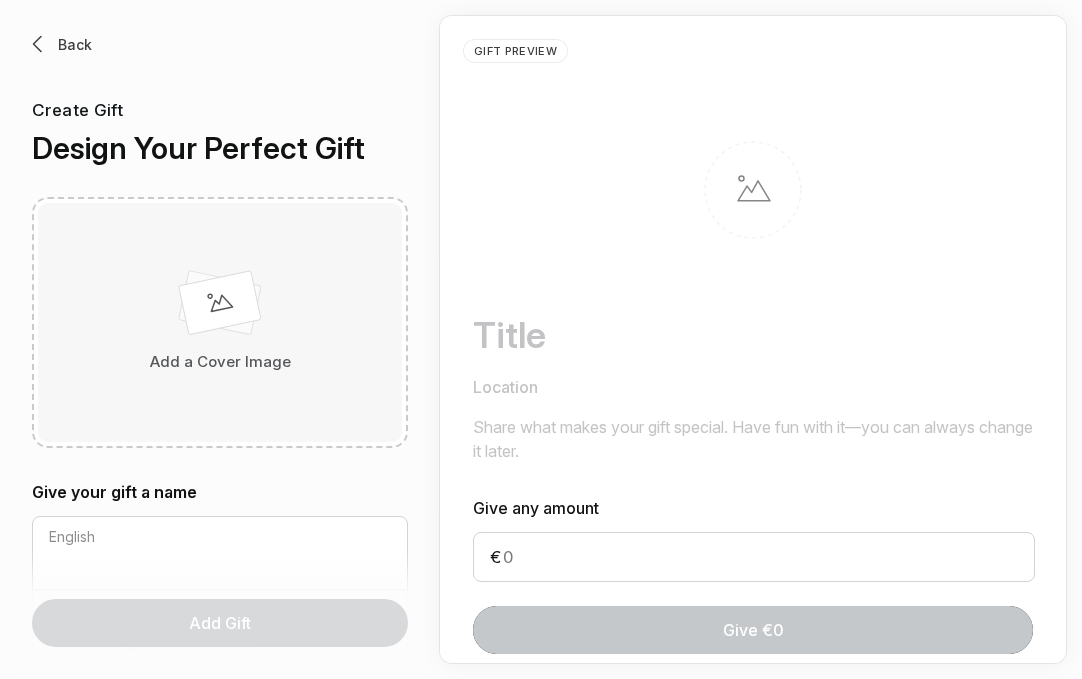 scroll, scrollTop: 0, scrollLeft: 0, axis: both 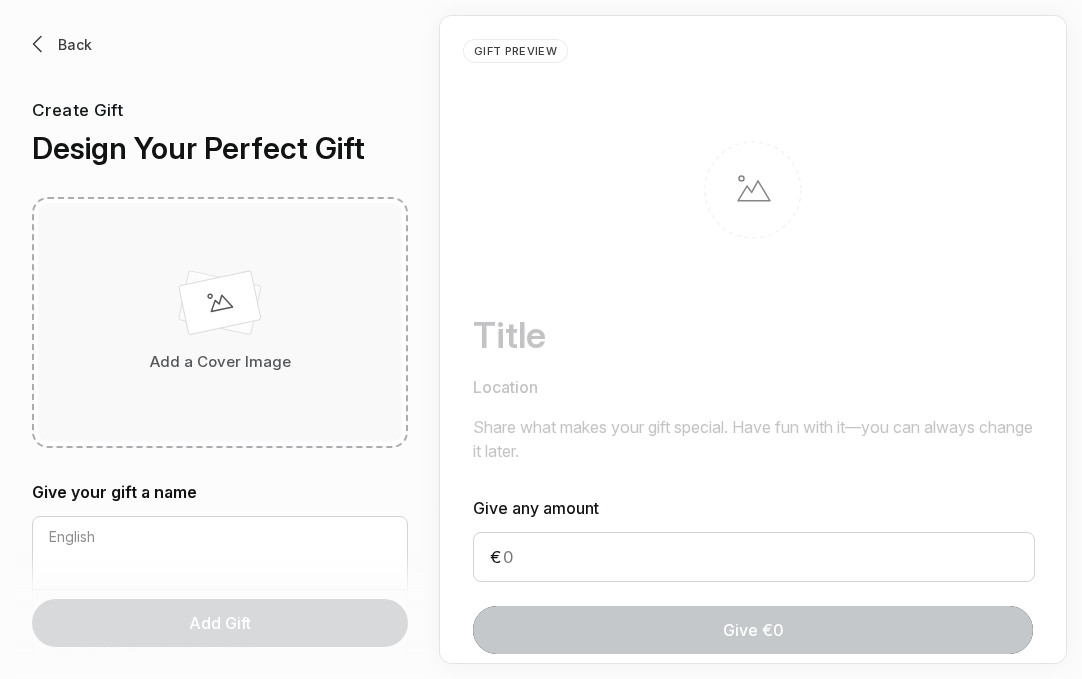 click on "Add a Cover Image" at bounding box center (220, 362) 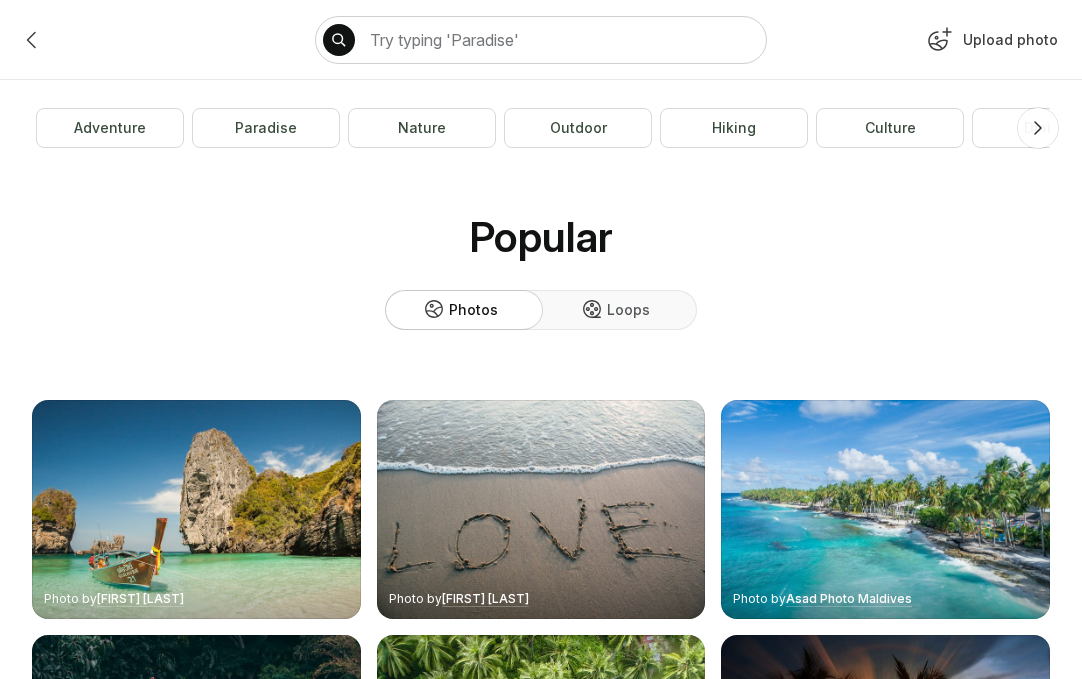 click on "Upload photo" at bounding box center (990, 44) 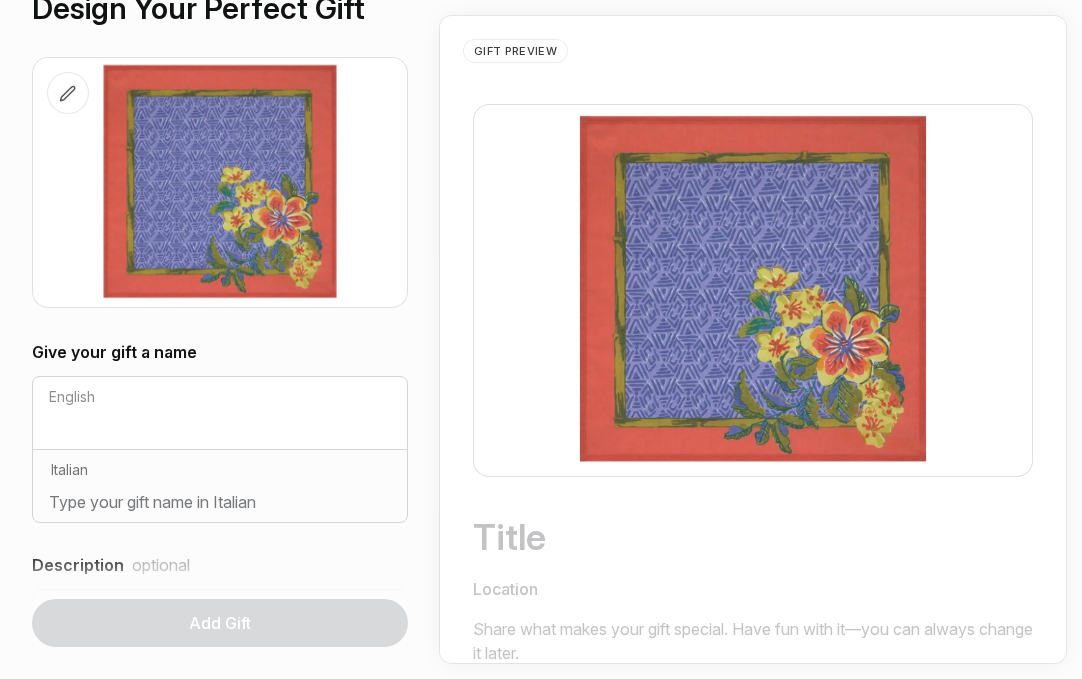 scroll, scrollTop: 173, scrollLeft: 0, axis: vertical 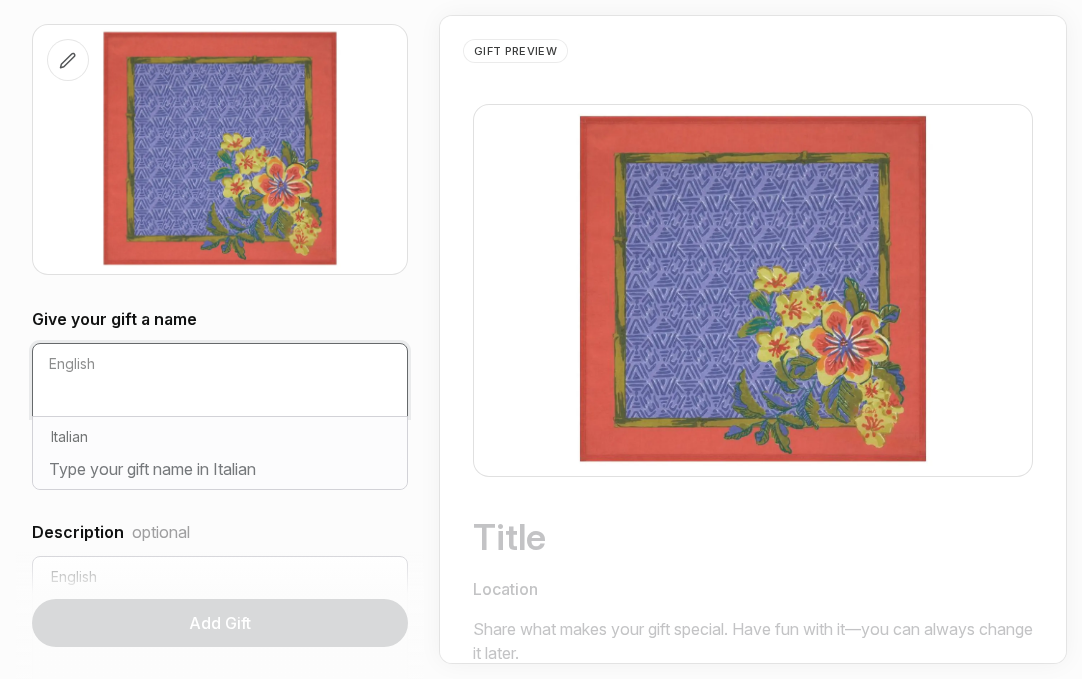 click at bounding box center [220, 400] 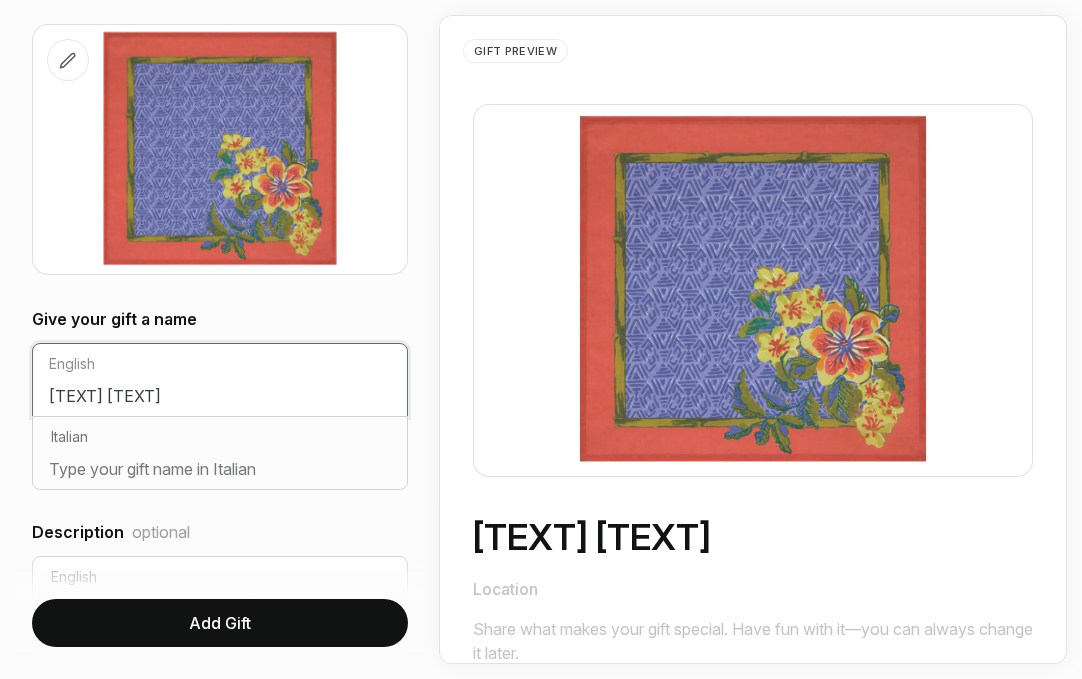 click on "[TEXT] [TEXT]" at bounding box center (220, 400) 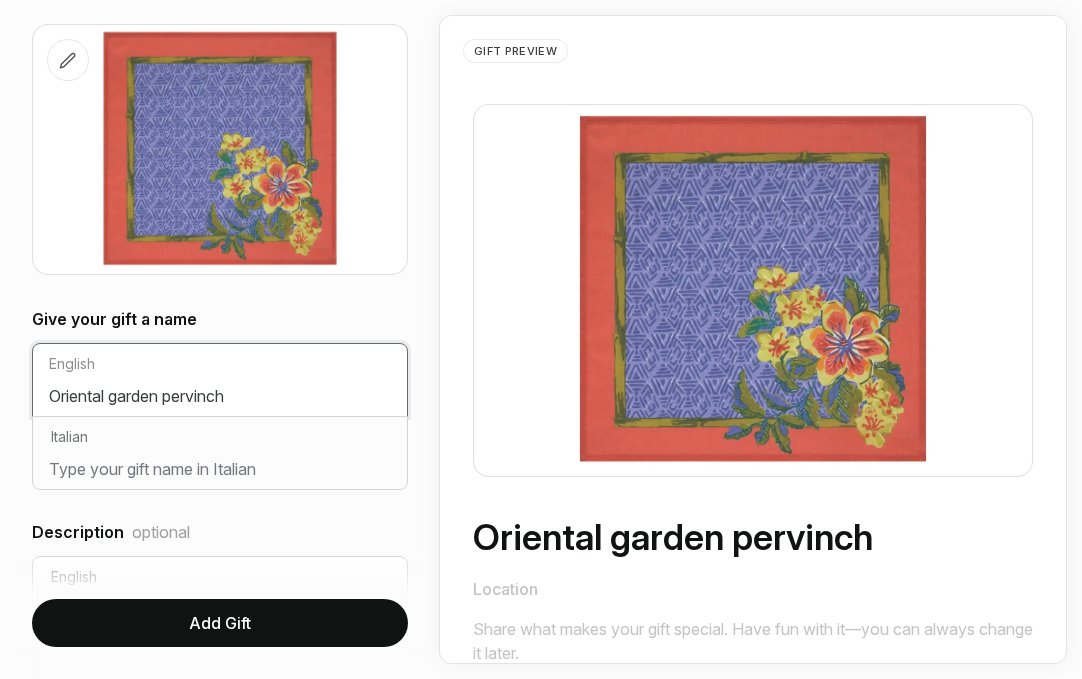 click on "Oriental garden pervinch" at bounding box center (220, 400) 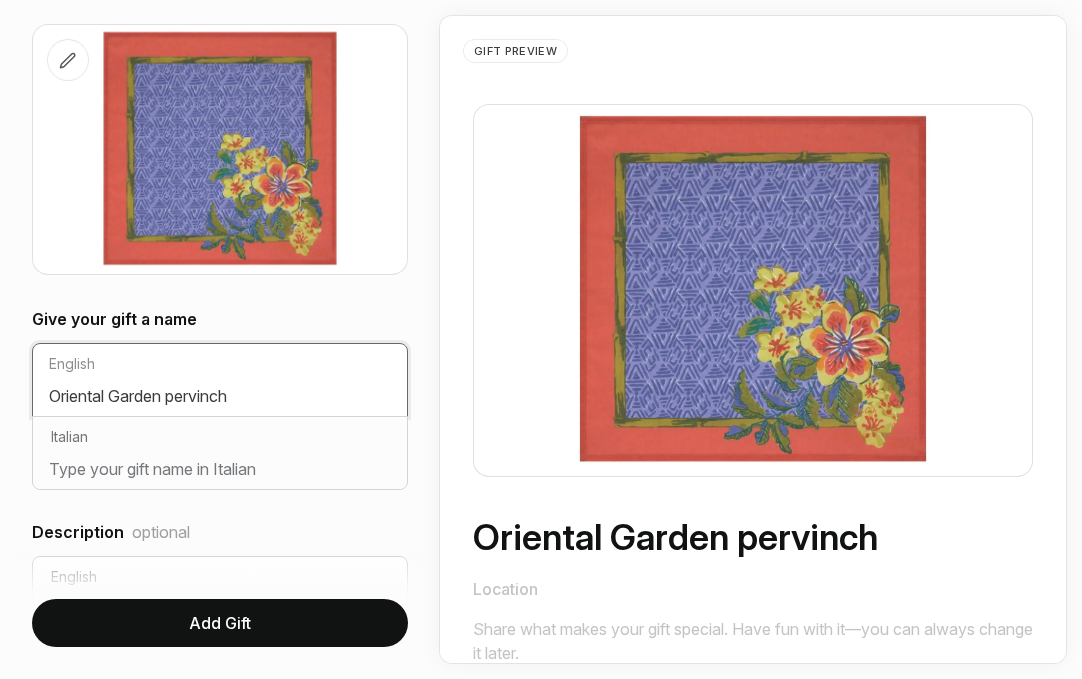 click on "Oriental Garden pervinch" at bounding box center (220, 400) 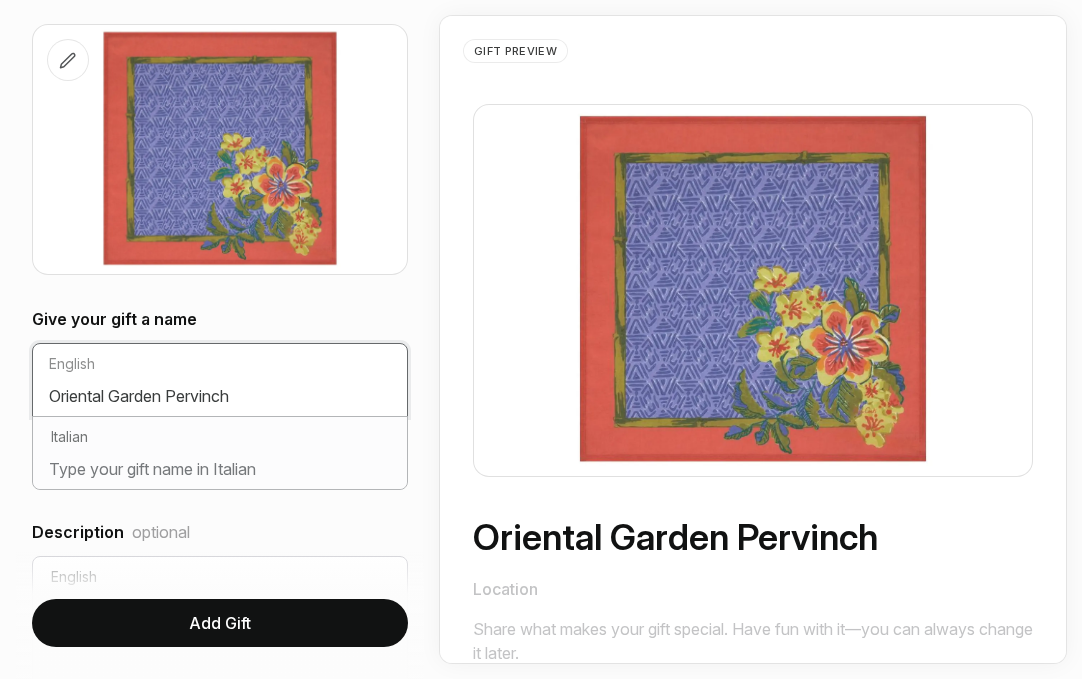 type on "Oriental Garden Pervinch" 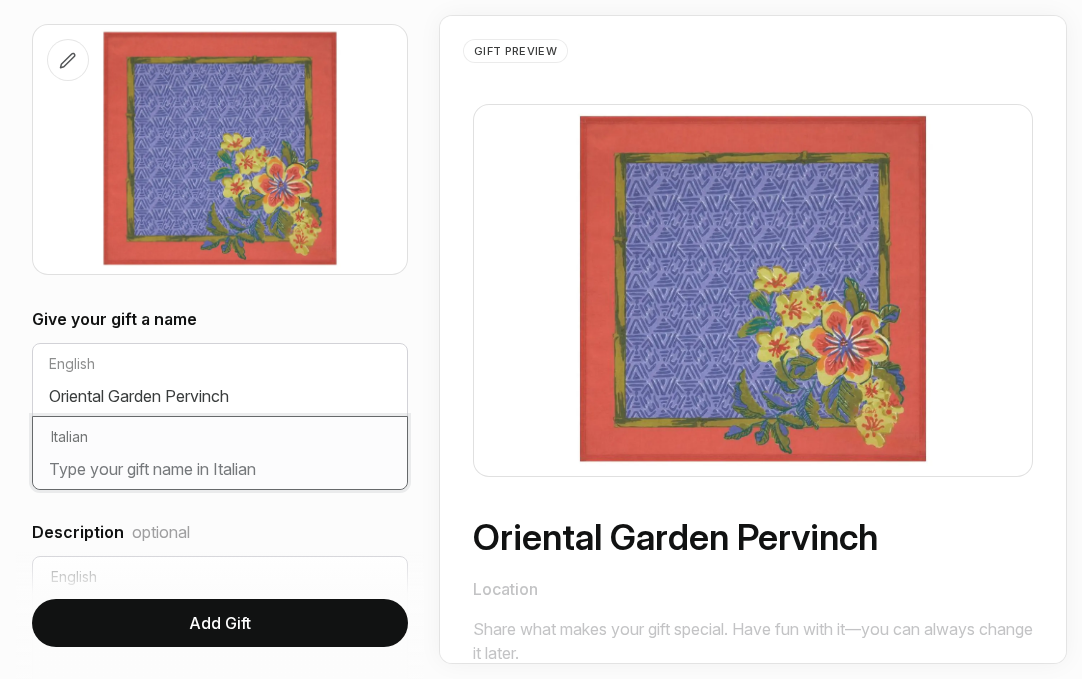 click at bounding box center [220, 473] 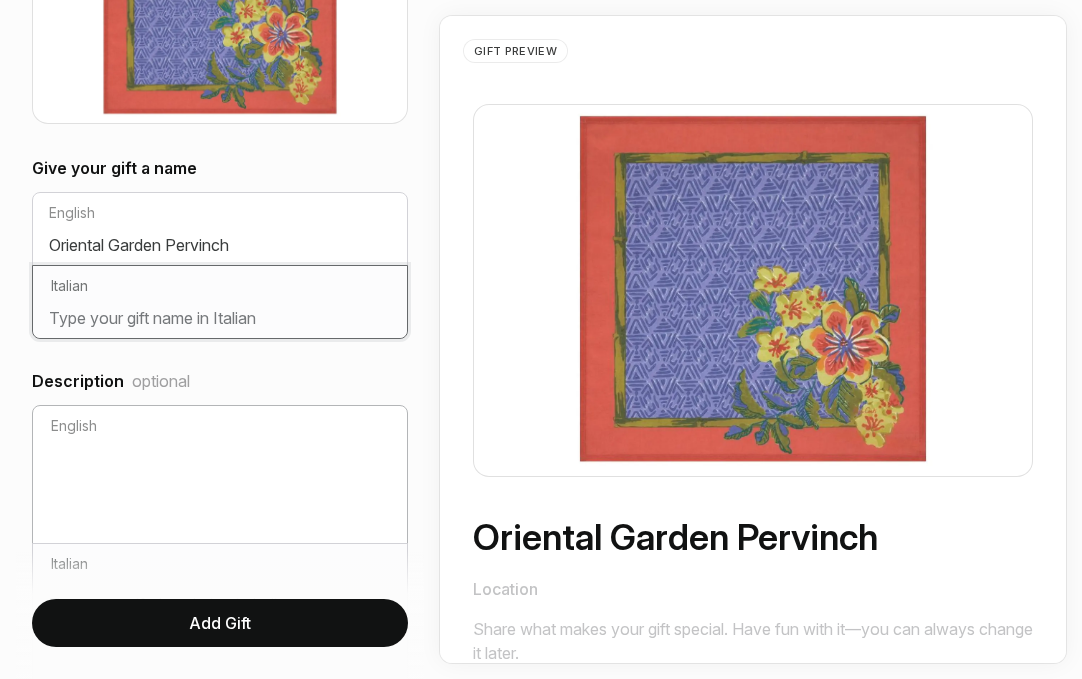 scroll, scrollTop: 423, scrollLeft: 0, axis: vertical 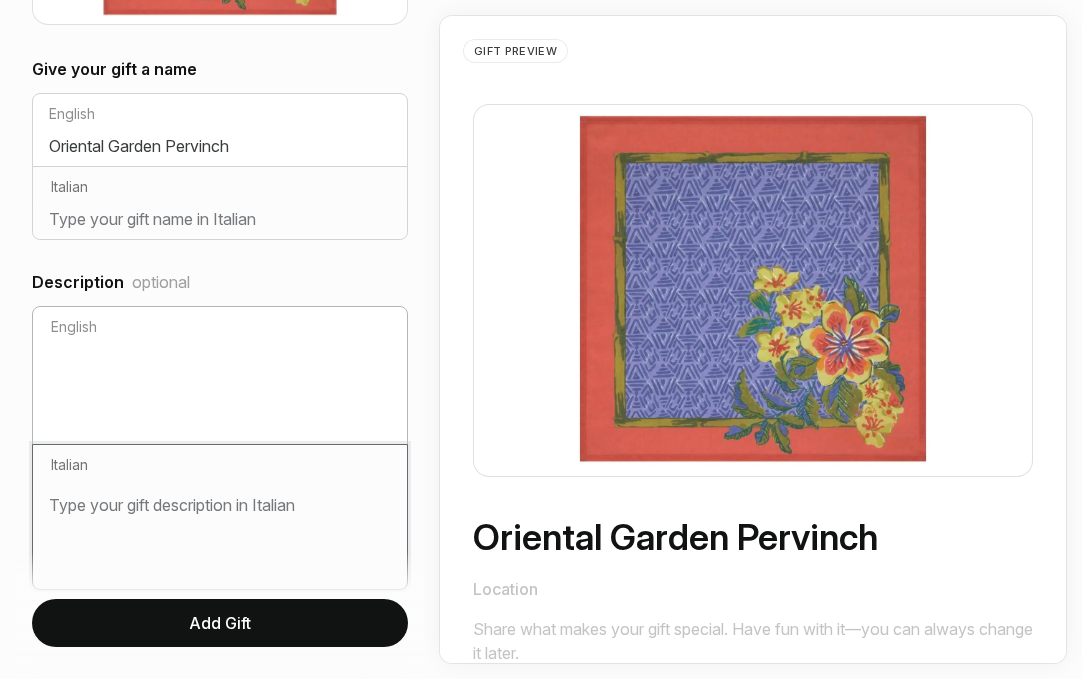 click at bounding box center (220, 529) 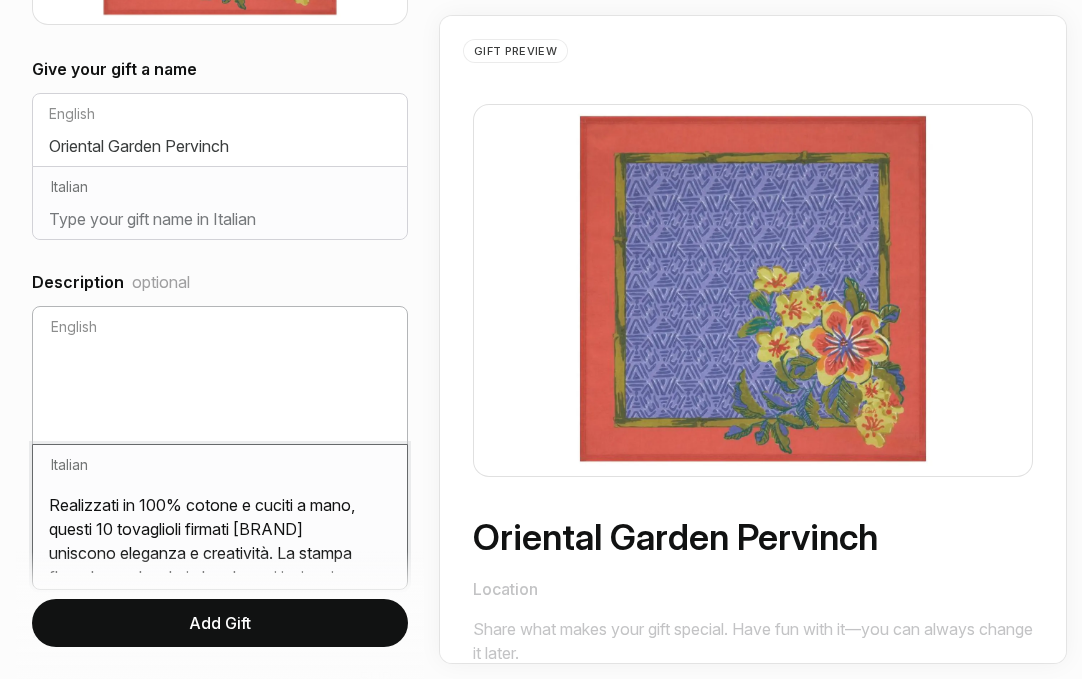 scroll, scrollTop: 86, scrollLeft: 0, axis: vertical 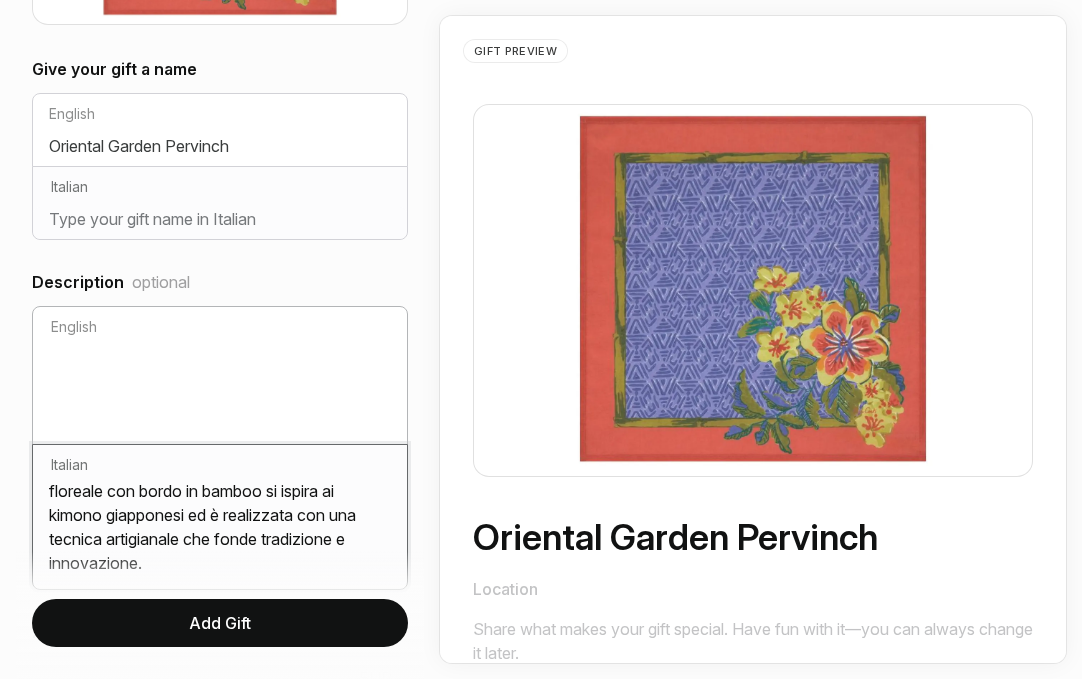 type on "Realizzati in 100% cotone e cuciti a mano, questi 10 tovaglioli firmati [BRAND] uniscono eleganza e creatività. La stampa floreale con bordo in bamboo si ispira ai kimono giapponesi ed è realizzata con una tecnica artigianale che fonde tradizione e innovazione." 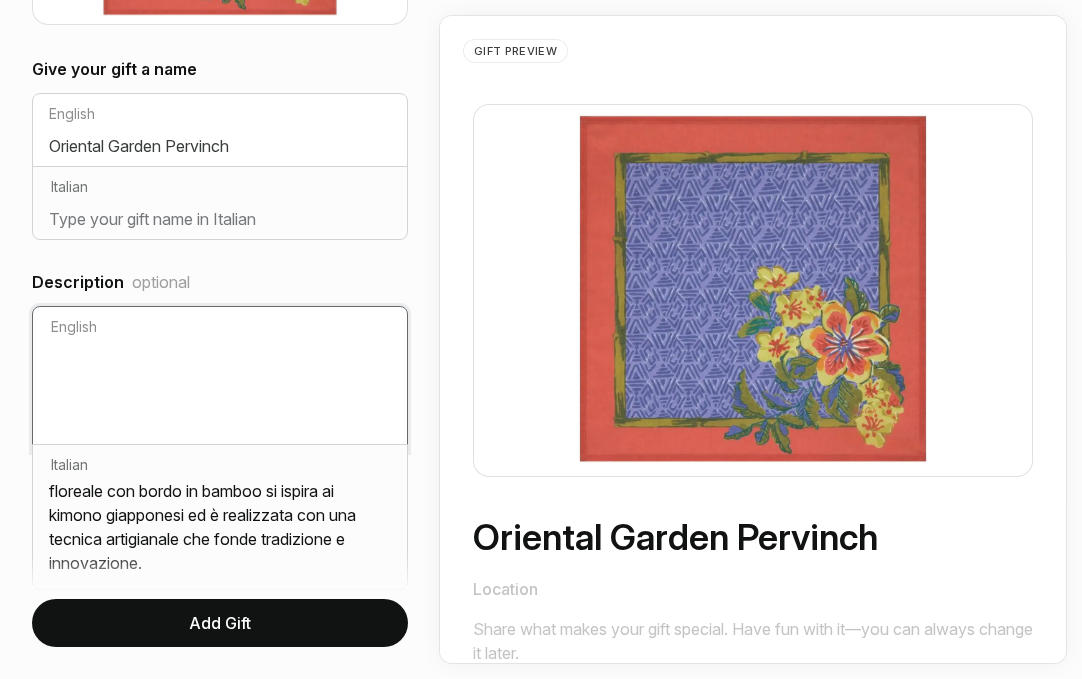 click at bounding box center (220, 391) 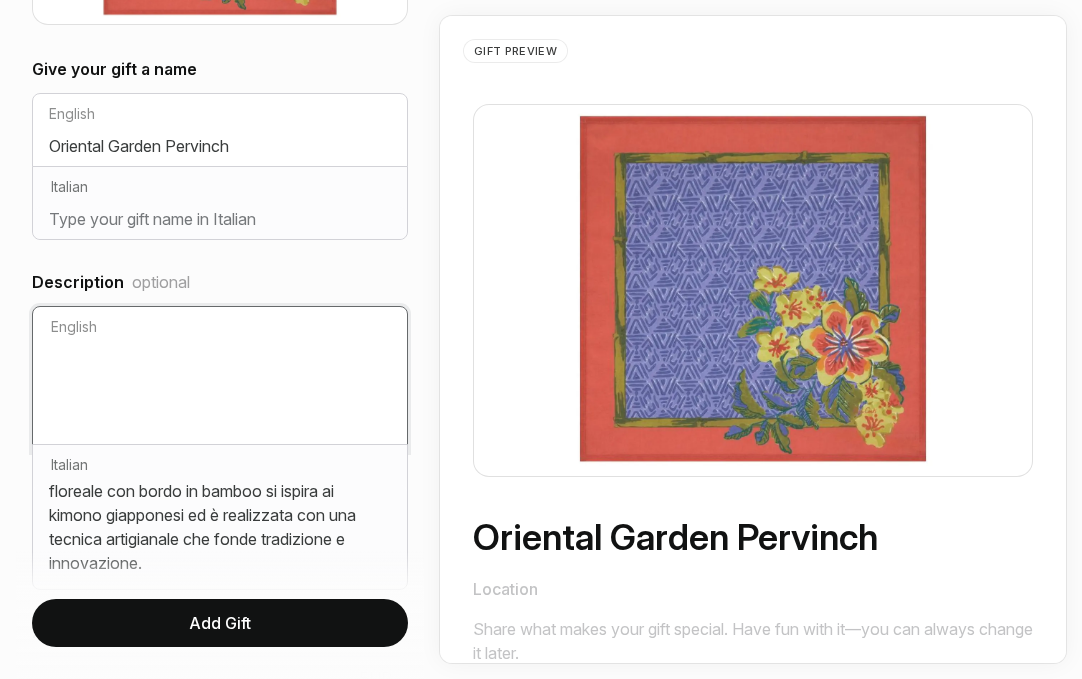 paste on "This set of 10 hand-sewn cotton napkins by [BRAND] combines elegance and artistic flair. Featuring a floral print with a bamboo border inspired by Japanese kimonos, each piece is crafted using a traditional-meets-modern printing technique." 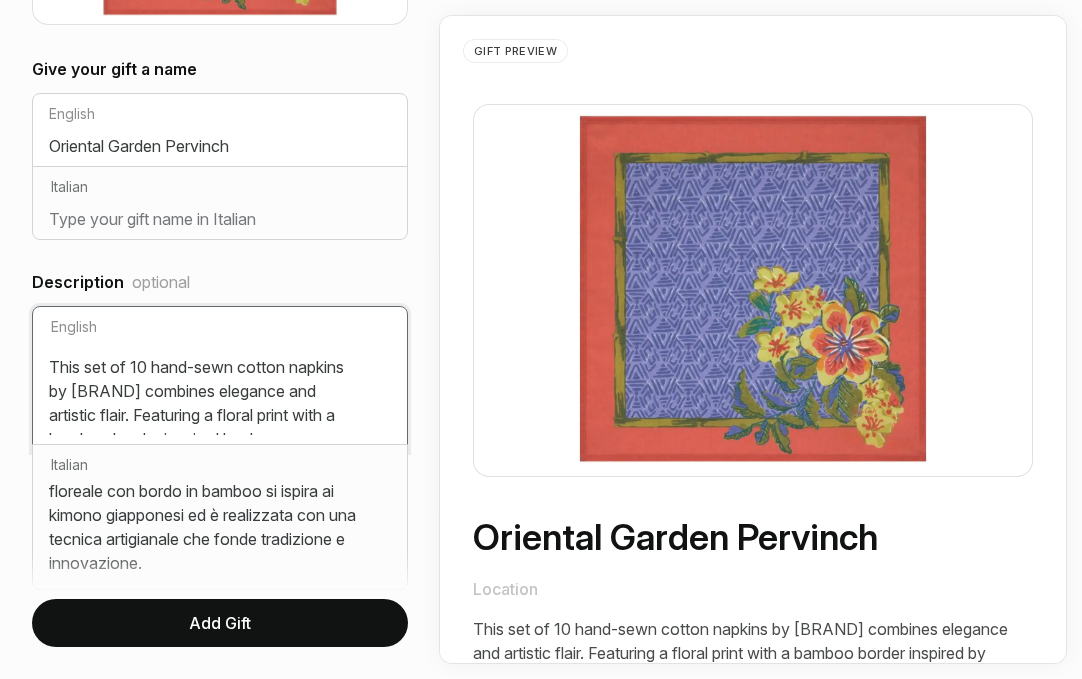 scroll, scrollTop: 86, scrollLeft: 0, axis: vertical 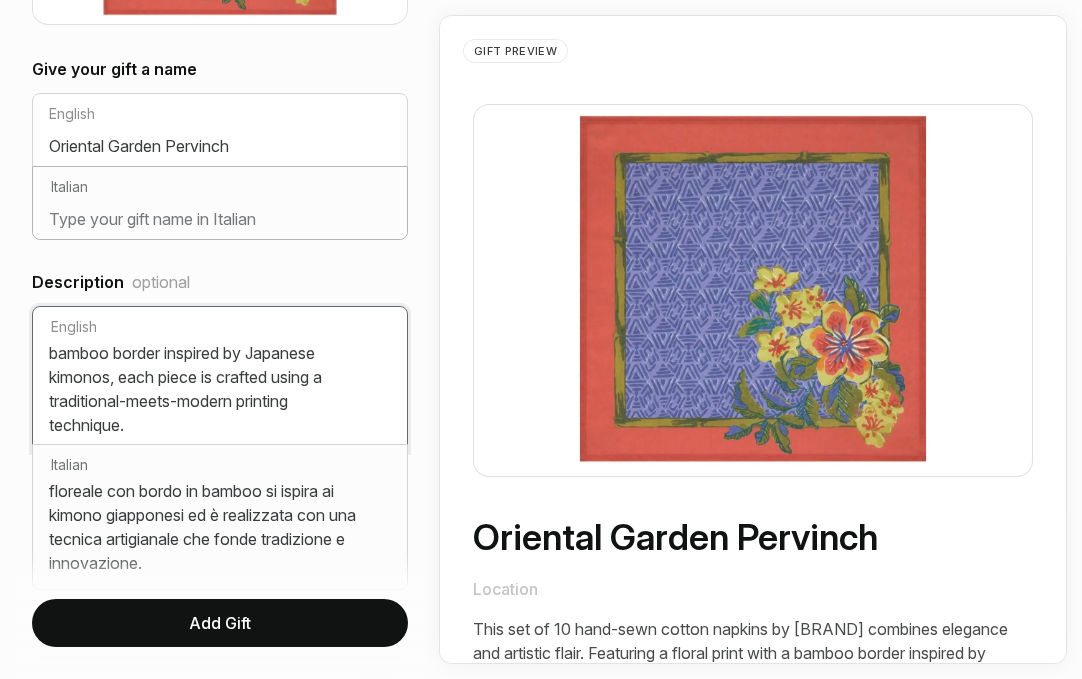 type on "This set of 10 hand-sewn cotton napkins by [BRAND] combines elegance and artistic flair. Featuring a floral print with a bamboo border inspired by Japanese kimonos, each piece is crafted using a traditional-meets-modern printing technique." 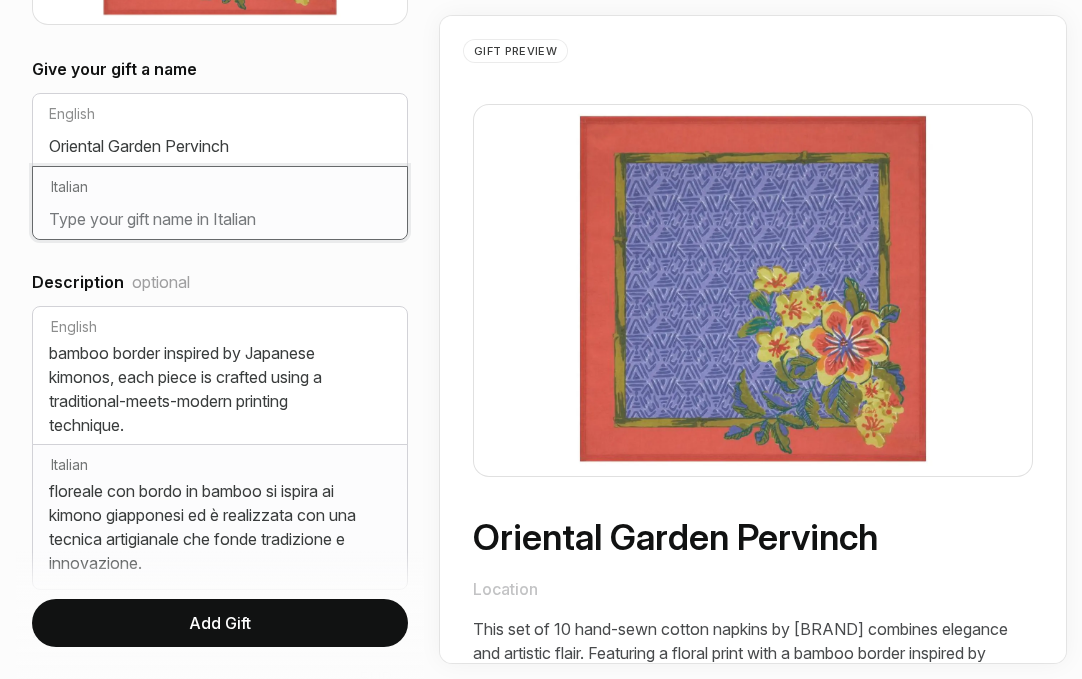 click at bounding box center [220, 223] 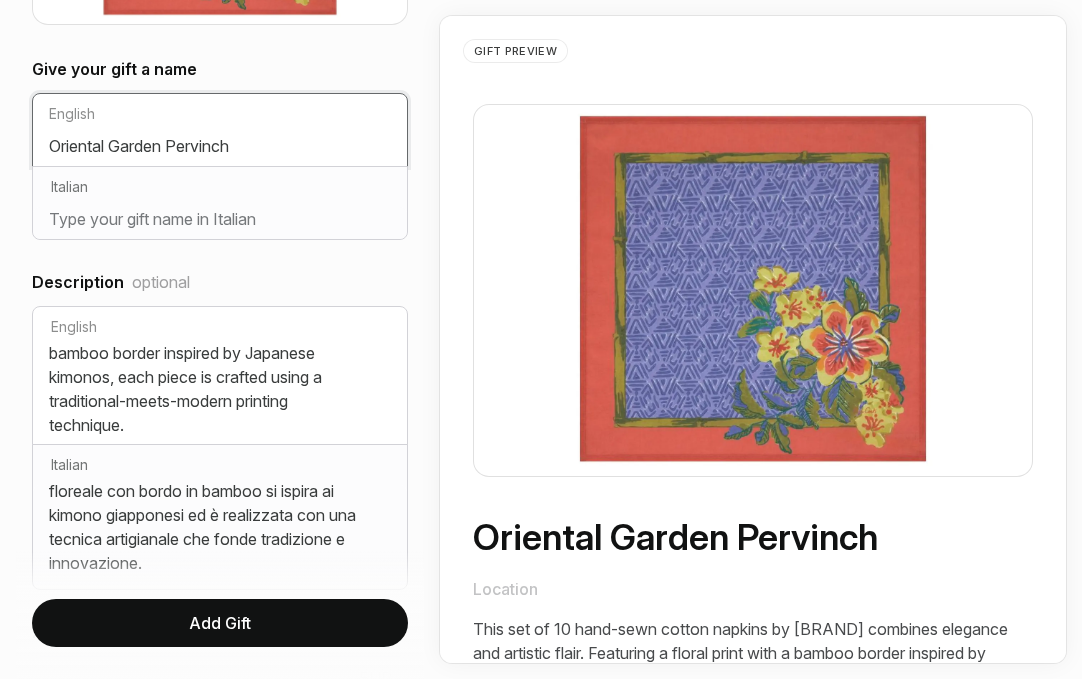 drag, startPoint x: 278, startPoint y: 146, endPoint x: 36, endPoint y: 141, distance: 242.05165 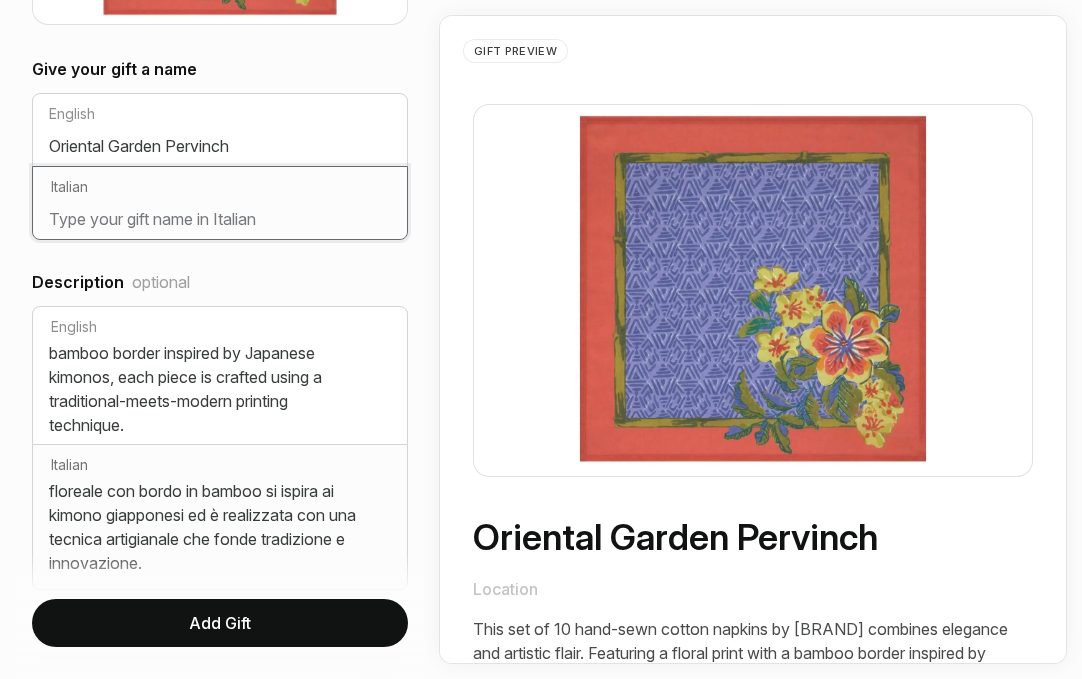 click at bounding box center [220, 223] 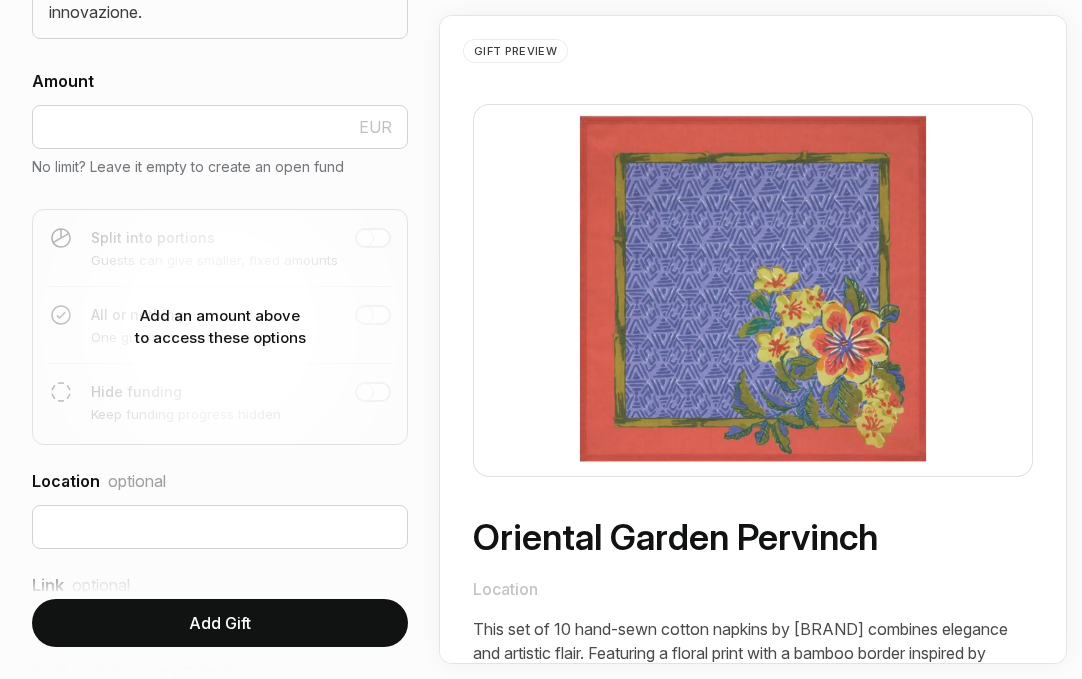 scroll, scrollTop: 973, scrollLeft: 0, axis: vertical 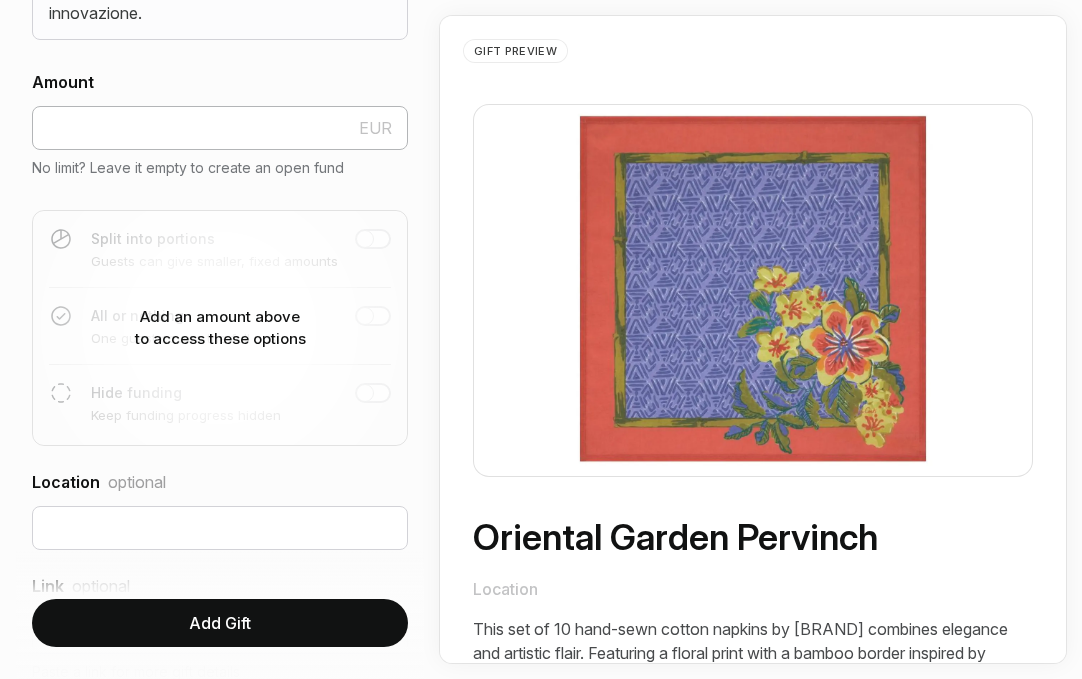 type on "Oriental Garden Pervinch" 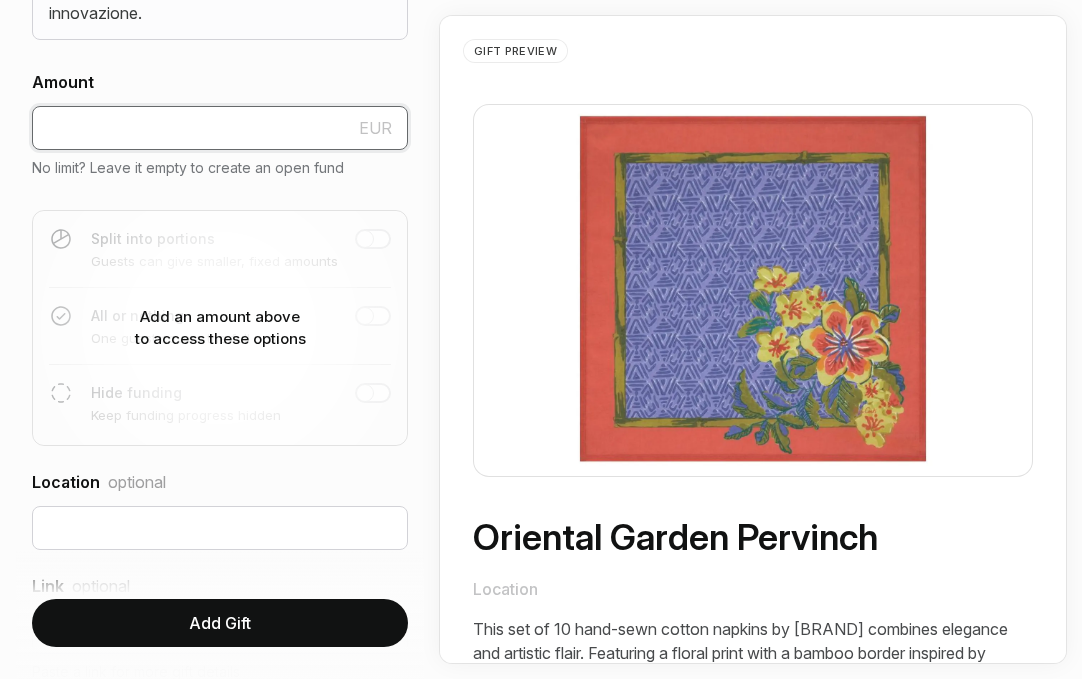 click at bounding box center [220, 128] 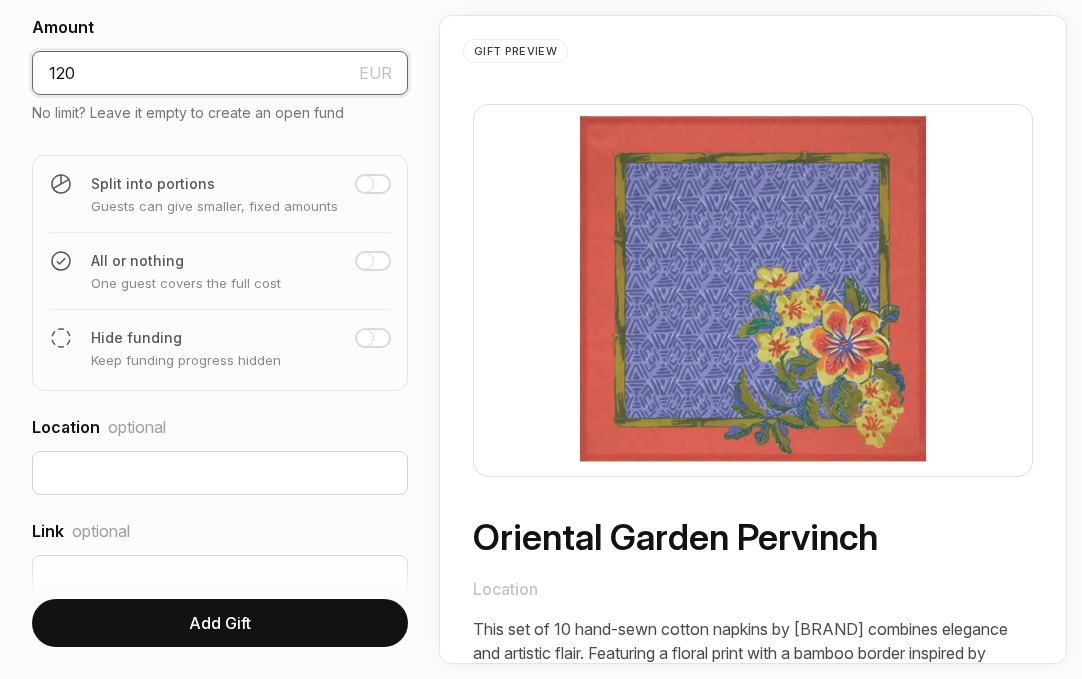scroll, scrollTop: 1089, scrollLeft: 0, axis: vertical 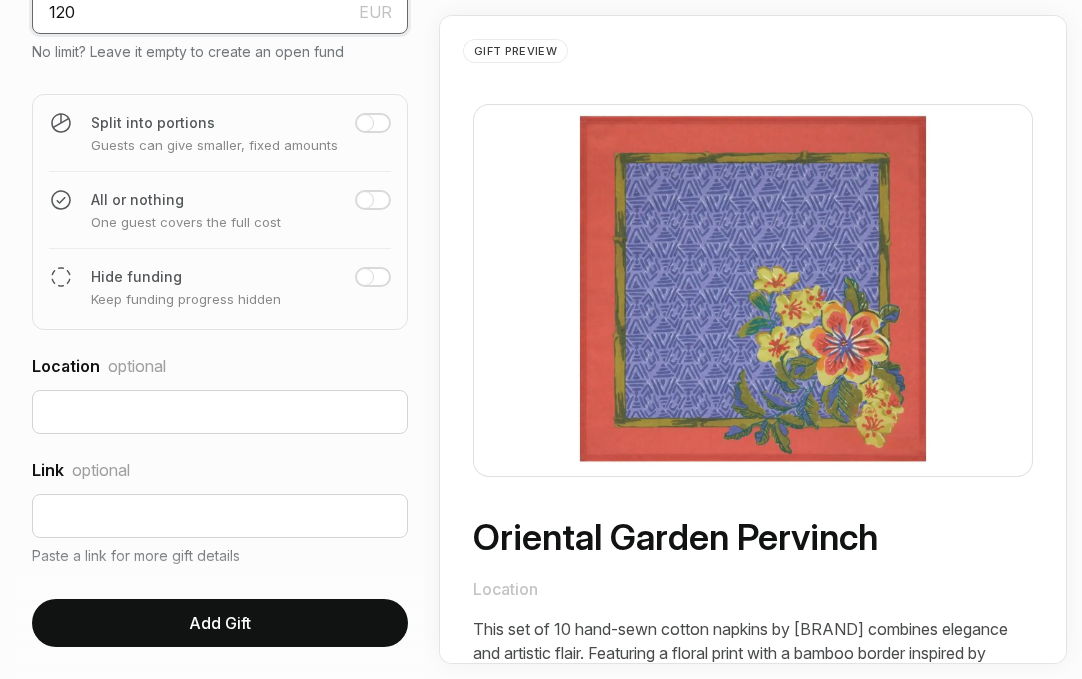 type on "120" 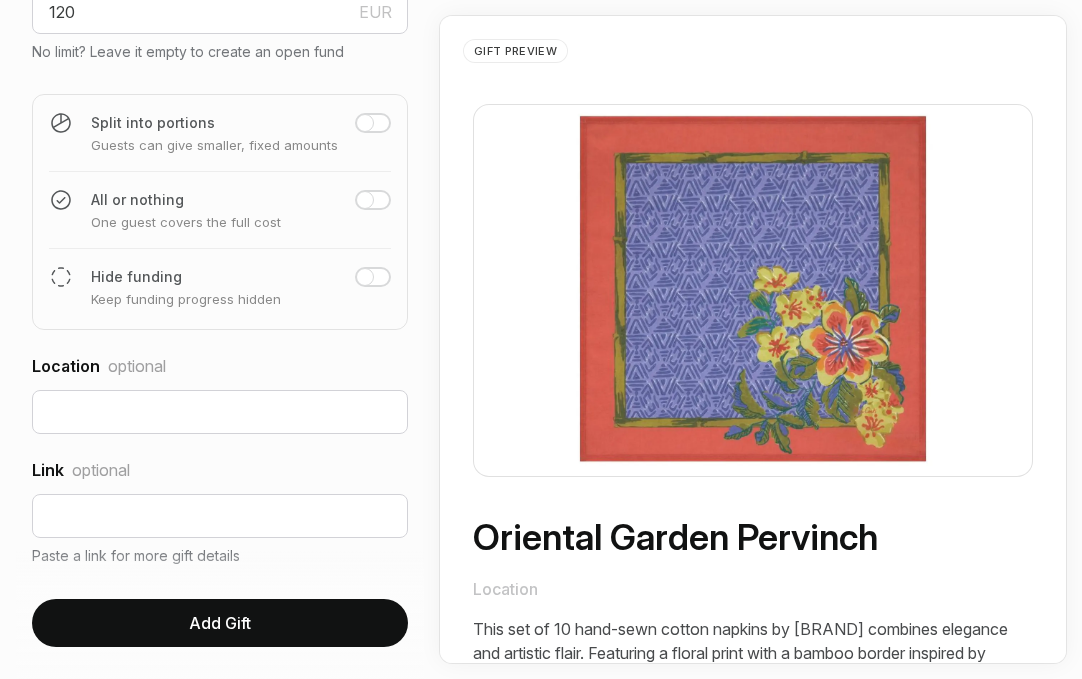 click at bounding box center (373, 123) 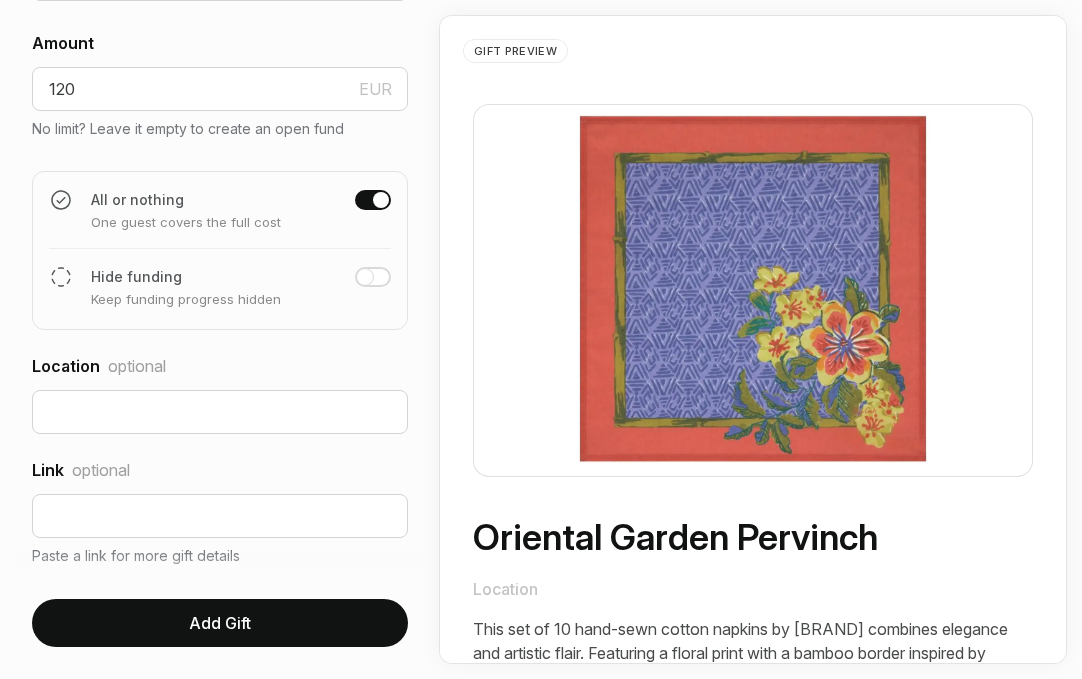 click on "Add Gift" at bounding box center (220, 623) 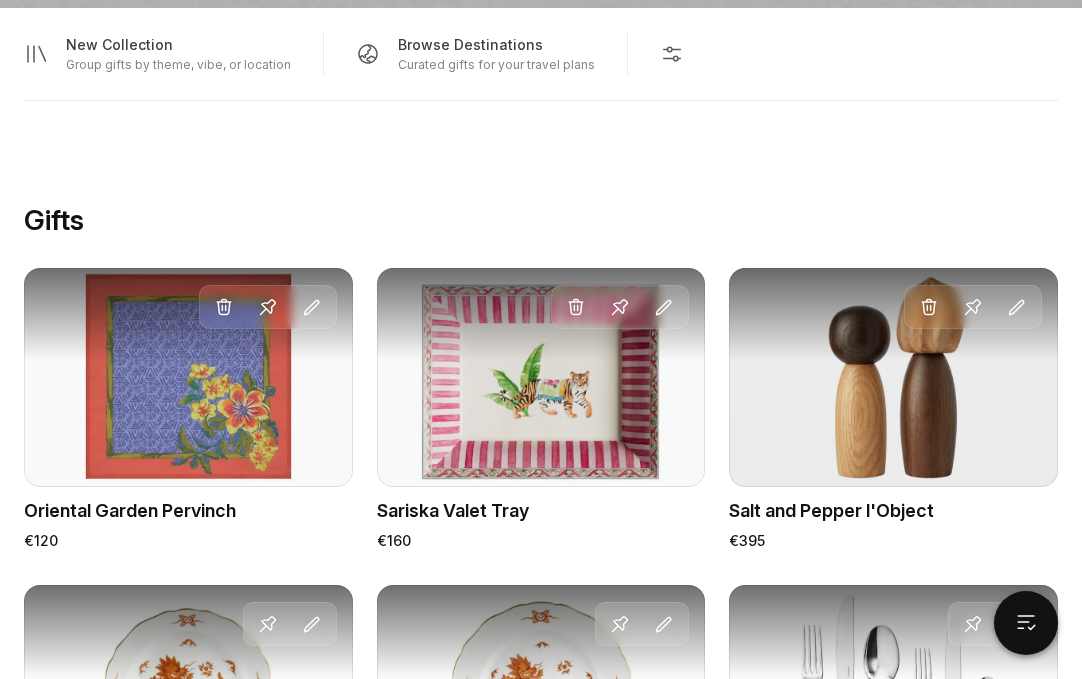scroll, scrollTop: 1187, scrollLeft: 0, axis: vertical 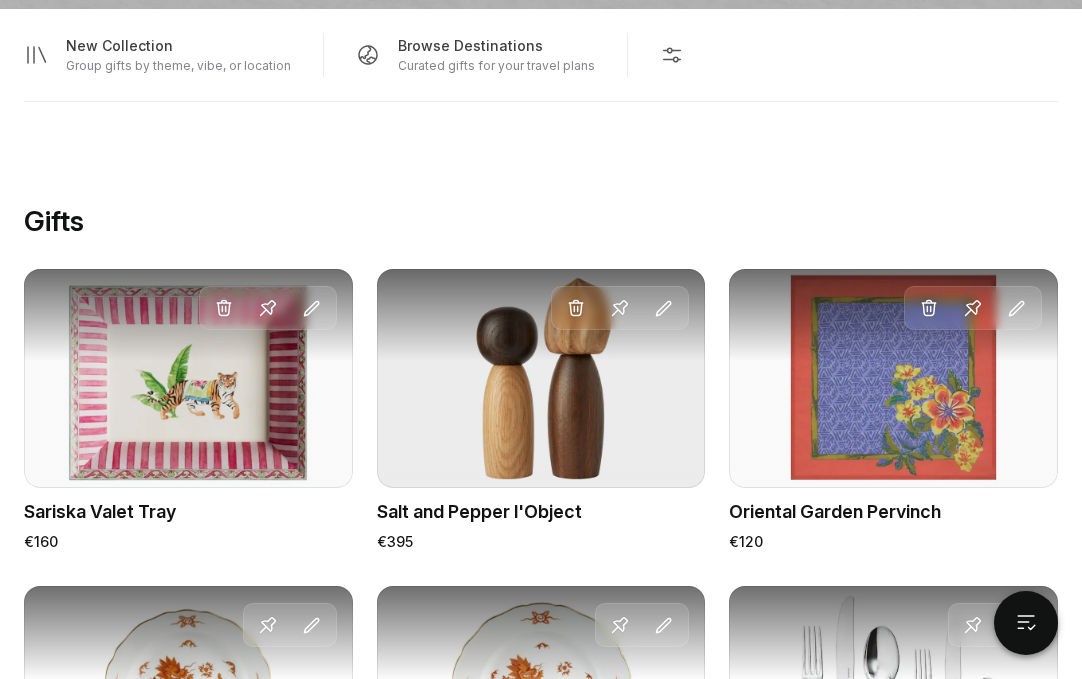 drag, startPoint x: 274, startPoint y: 282, endPoint x: 410, endPoint y: 5, distance: 308.58548 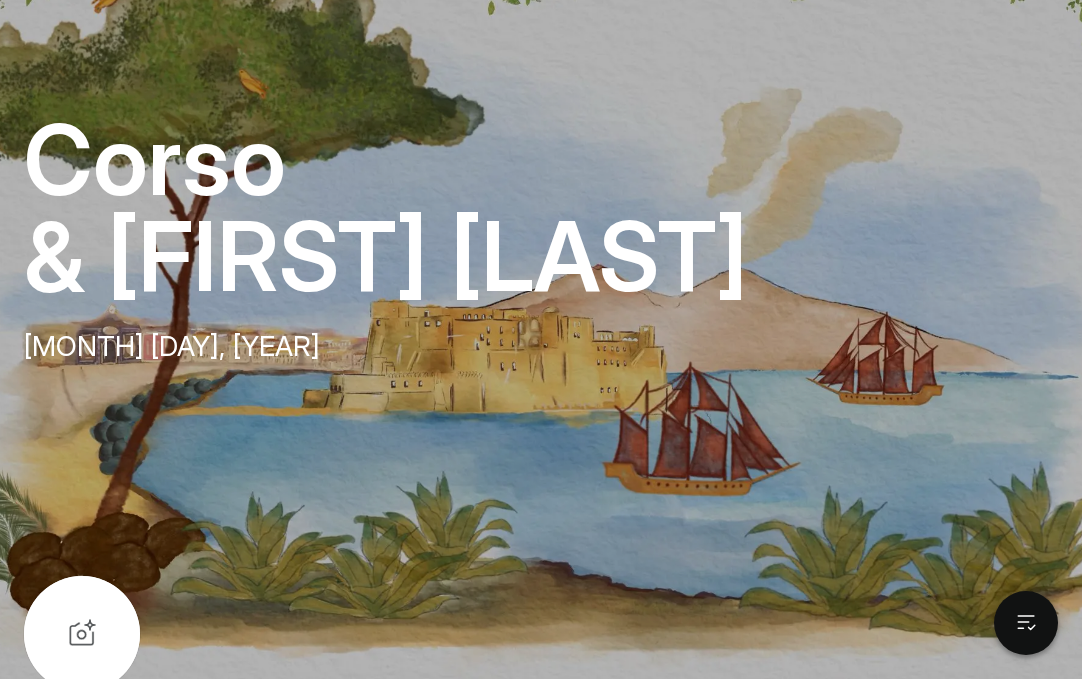 scroll, scrollTop: 0, scrollLeft: 0, axis: both 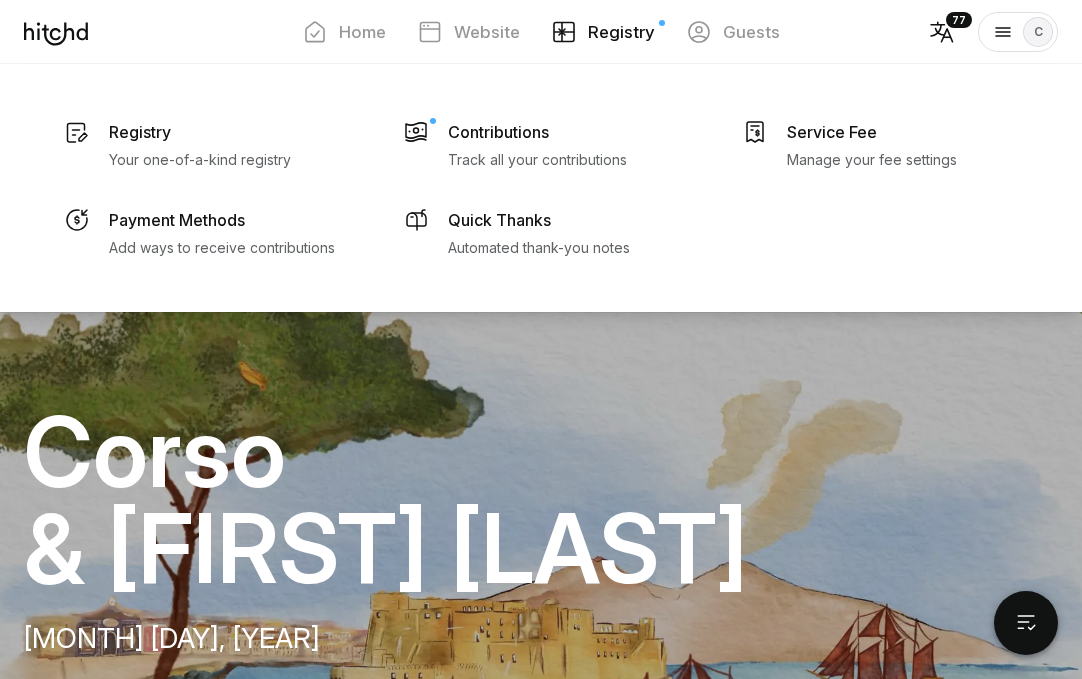 click on "Contributions
Track all your contributions
Quick Thanks
Automated thank-you notes" at bounding box center [541, 188] 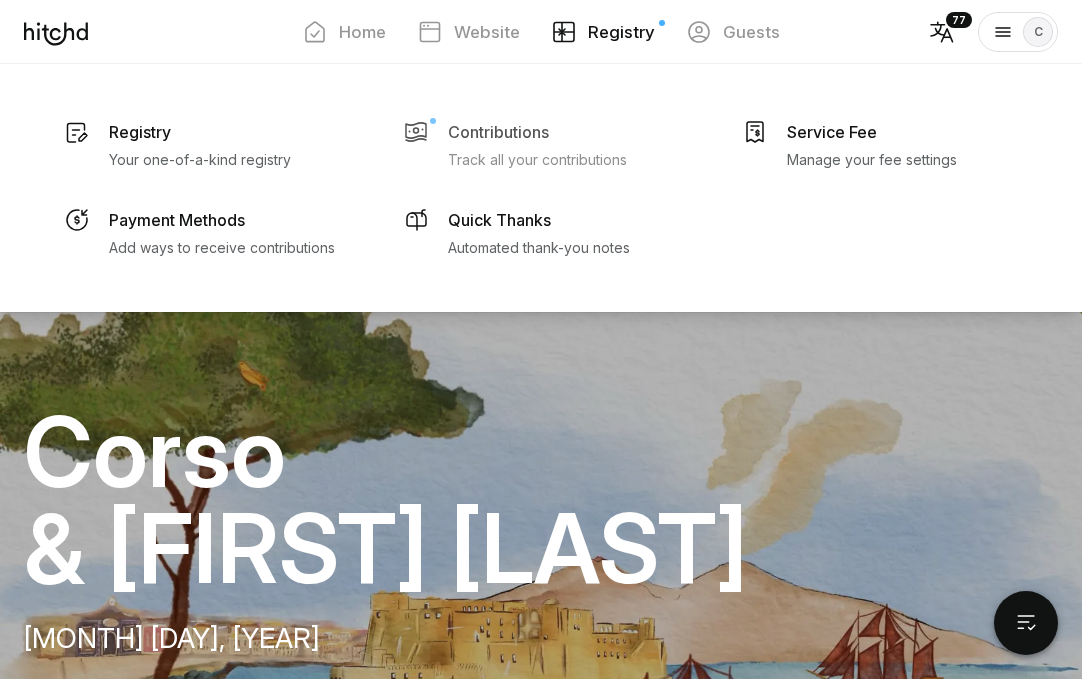 click on "Track all your contributions" at bounding box center [200, 160] 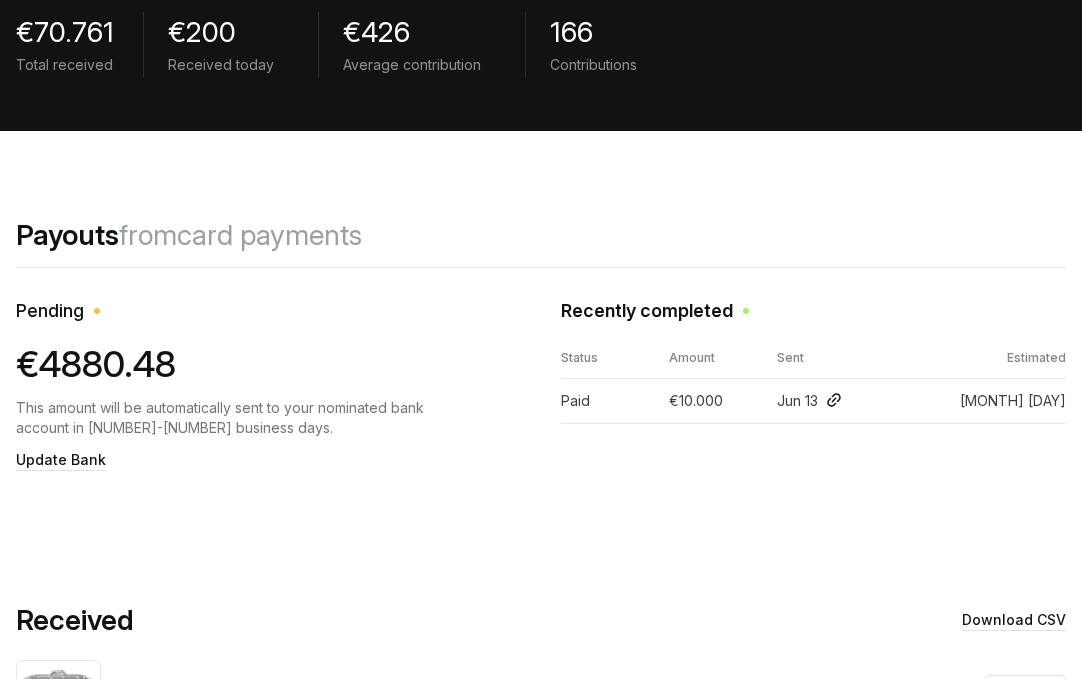 scroll, scrollTop: 0, scrollLeft: 0, axis: both 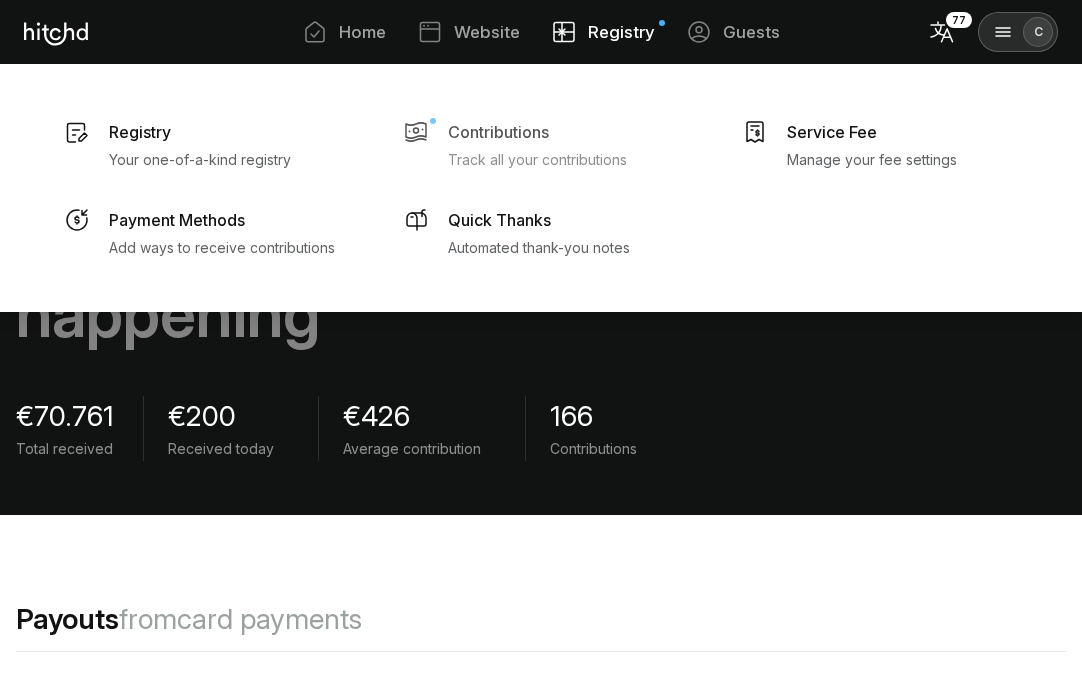 click on "Track all your contributions" at bounding box center (200, 160) 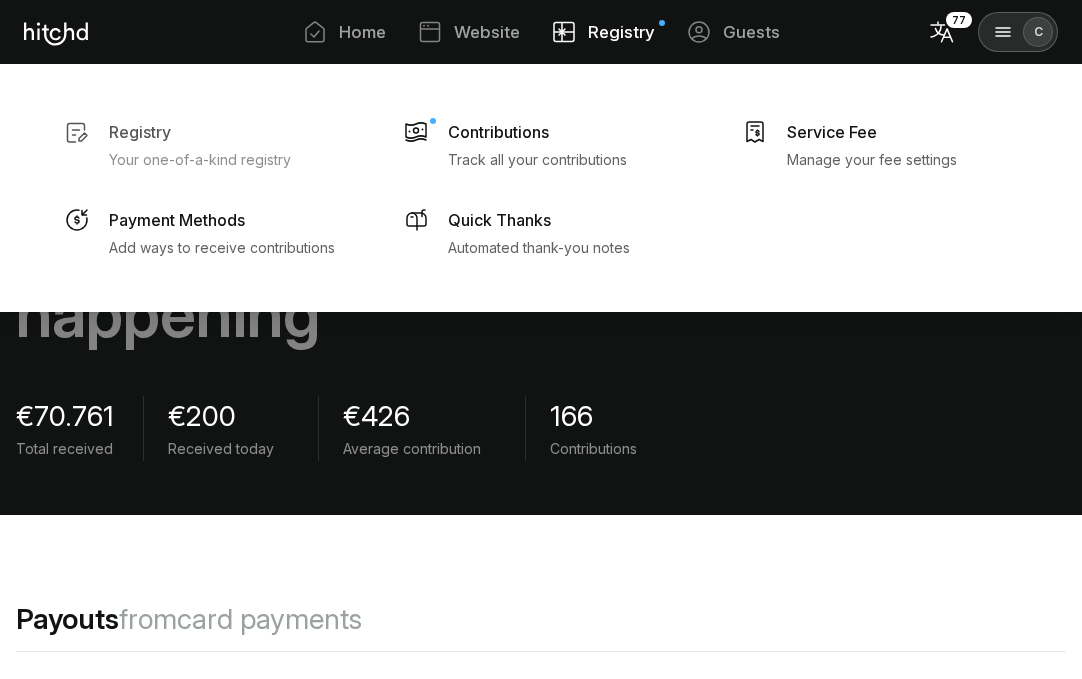 click on "Your one-of-a-kind registry" at bounding box center [200, 160] 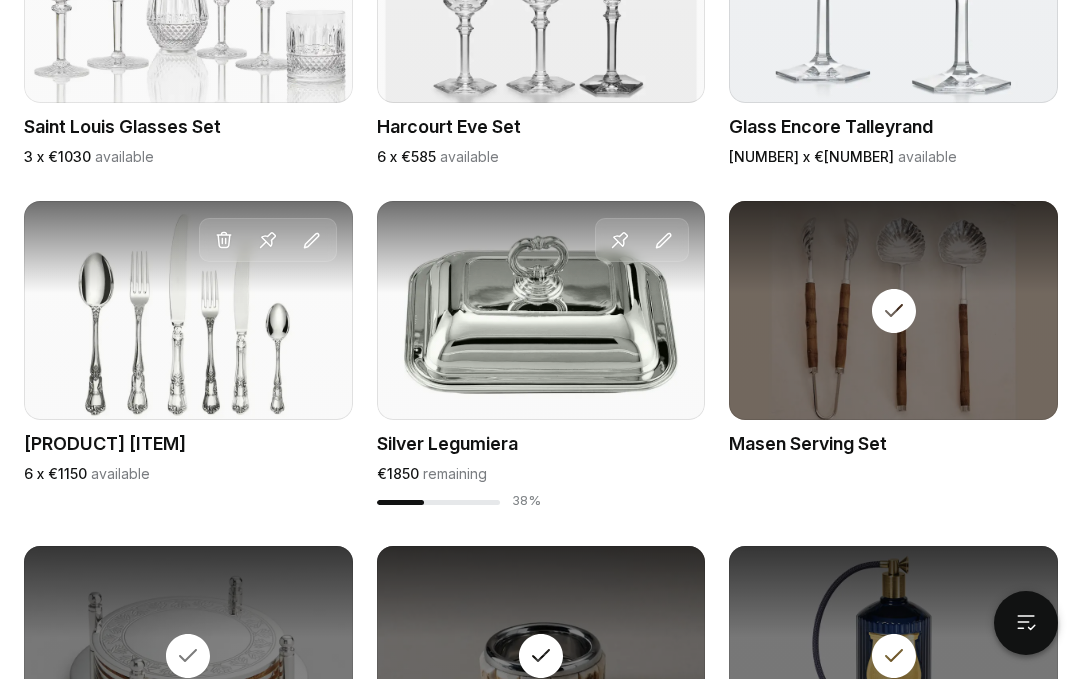 scroll, scrollTop: 2438, scrollLeft: 0, axis: vertical 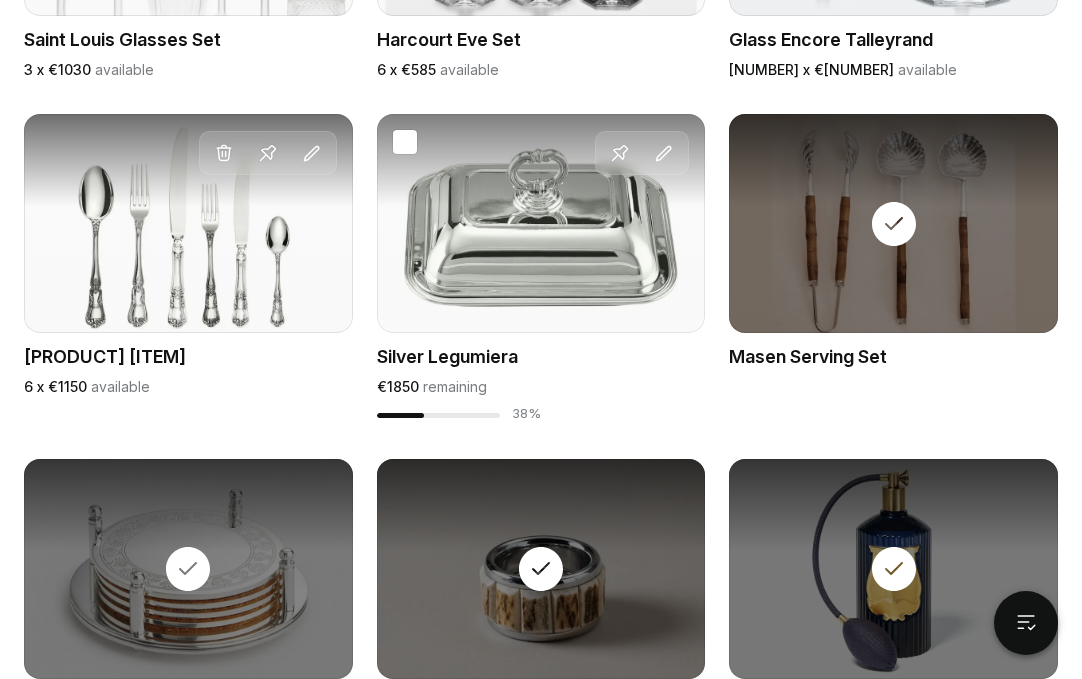 click on "Pin
Edit" at bounding box center [541, 151] 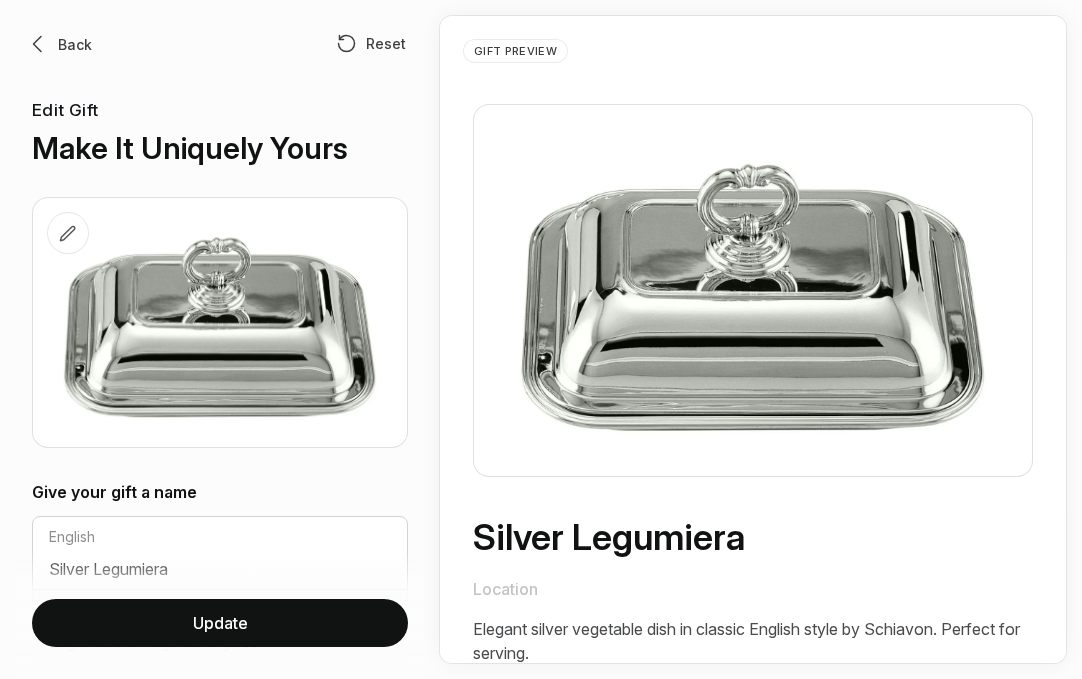 scroll, scrollTop: 0, scrollLeft: 0, axis: both 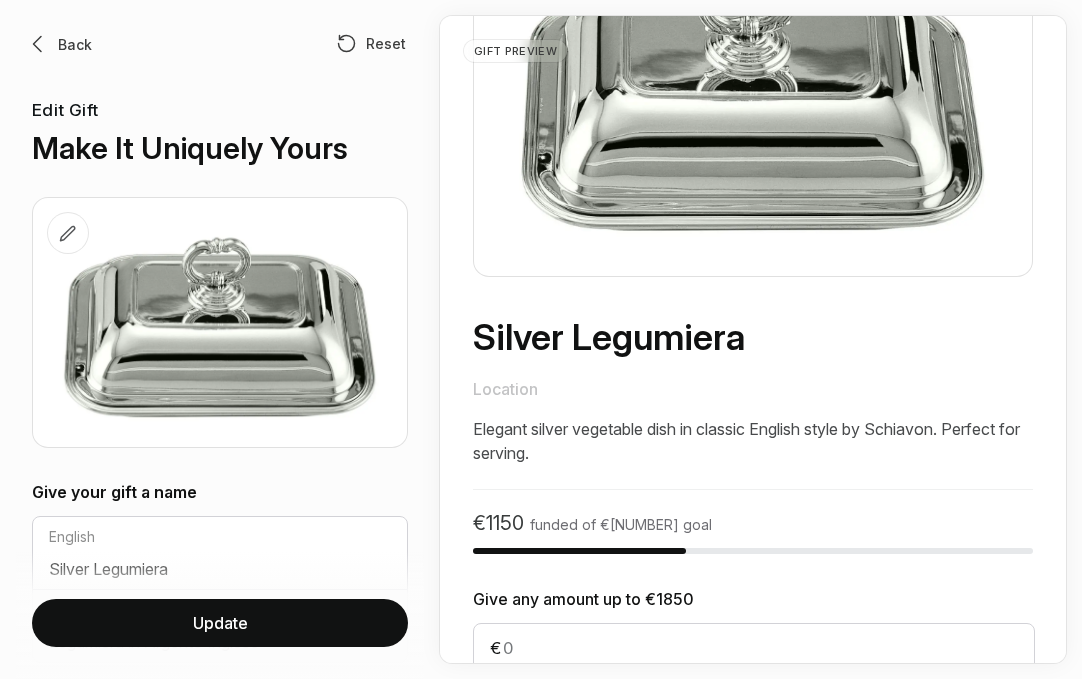 click on "Back" at bounding box center [75, 44] 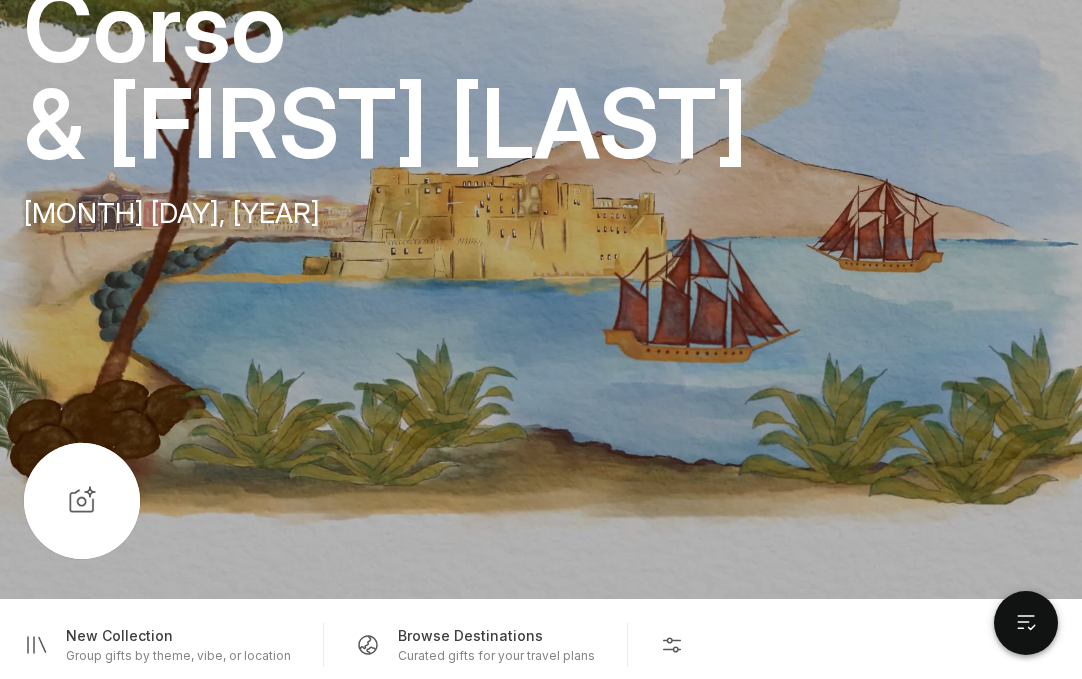 scroll, scrollTop: 401, scrollLeft: 0, axis: vertical 